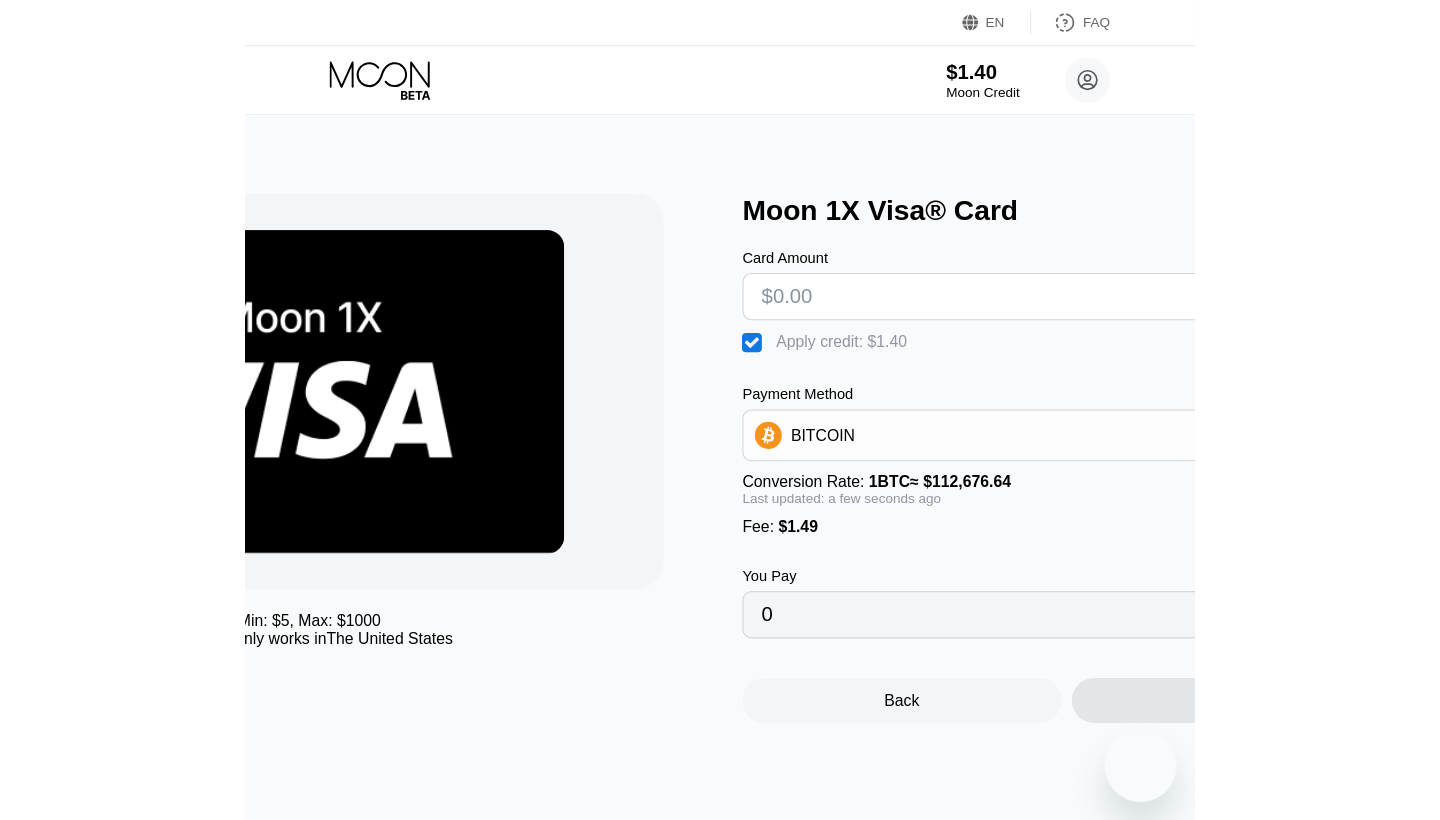 scroll, scrollTop: 0, scrollLeft: 0, axis: both 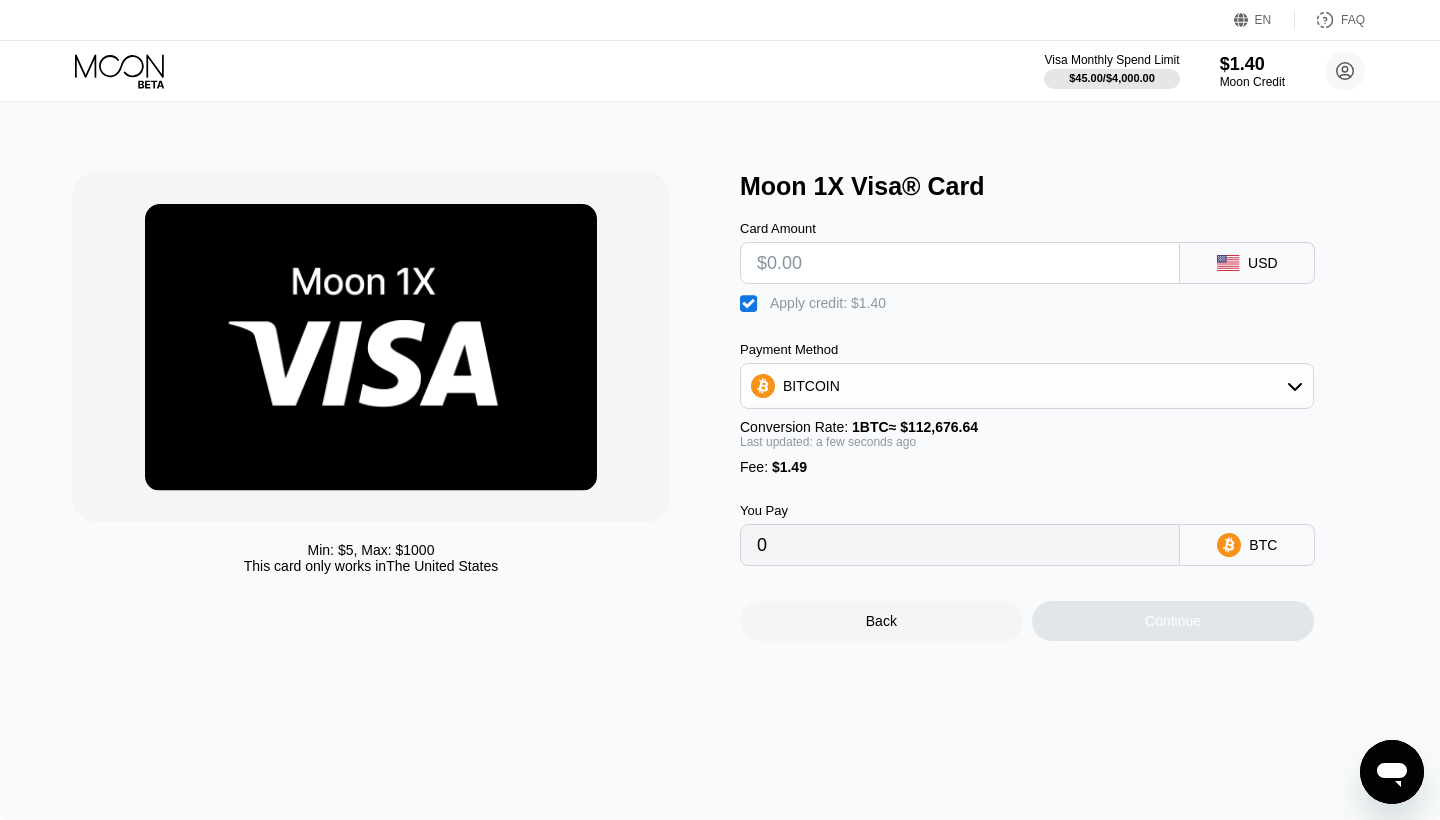 click at bounding box center [960, 263] 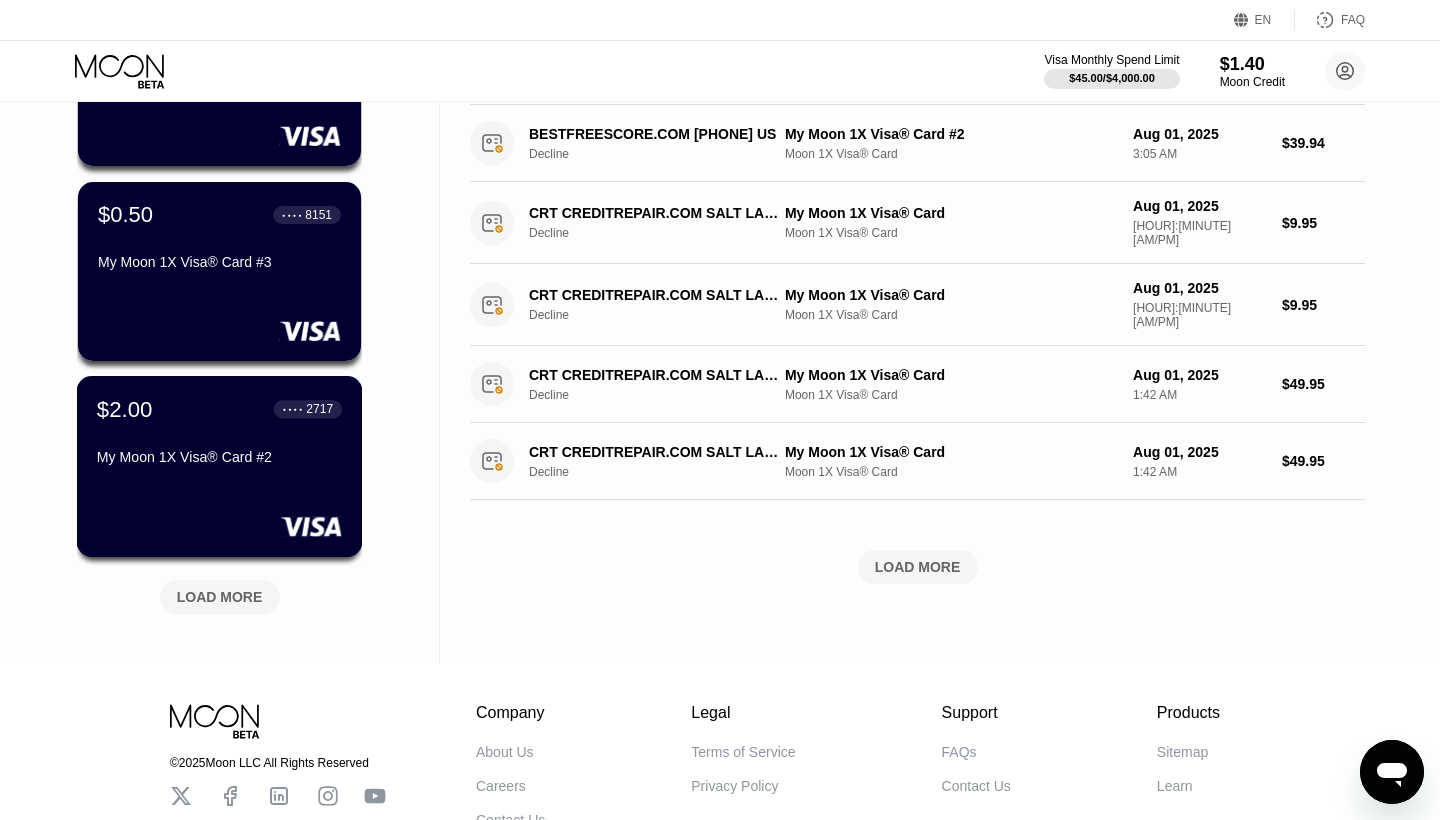 scroll, scrollTop: 652, scrollLeft: 0, axis: vertical 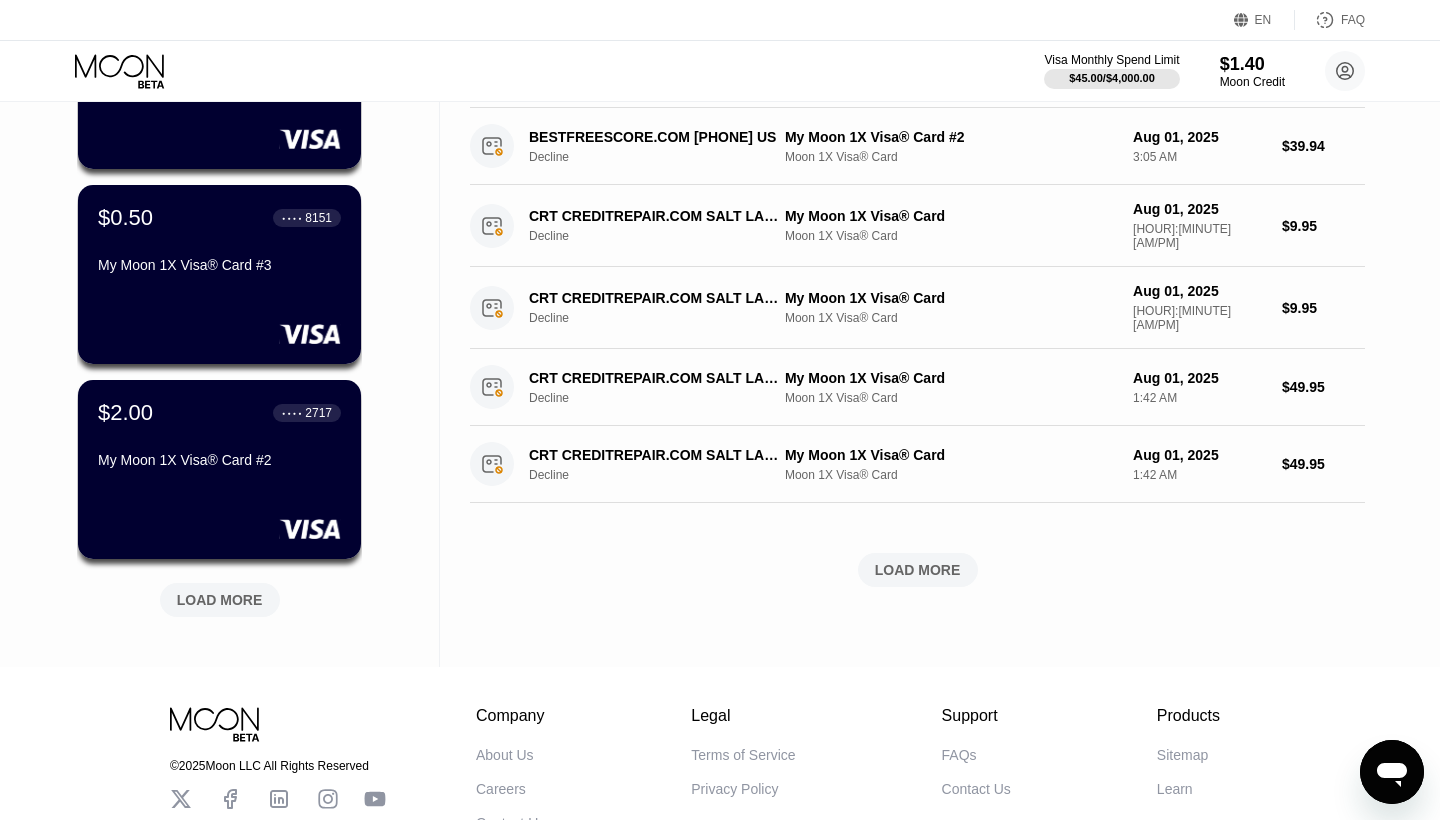 click on "LOAD MORE" at bounding box center (220, 600) 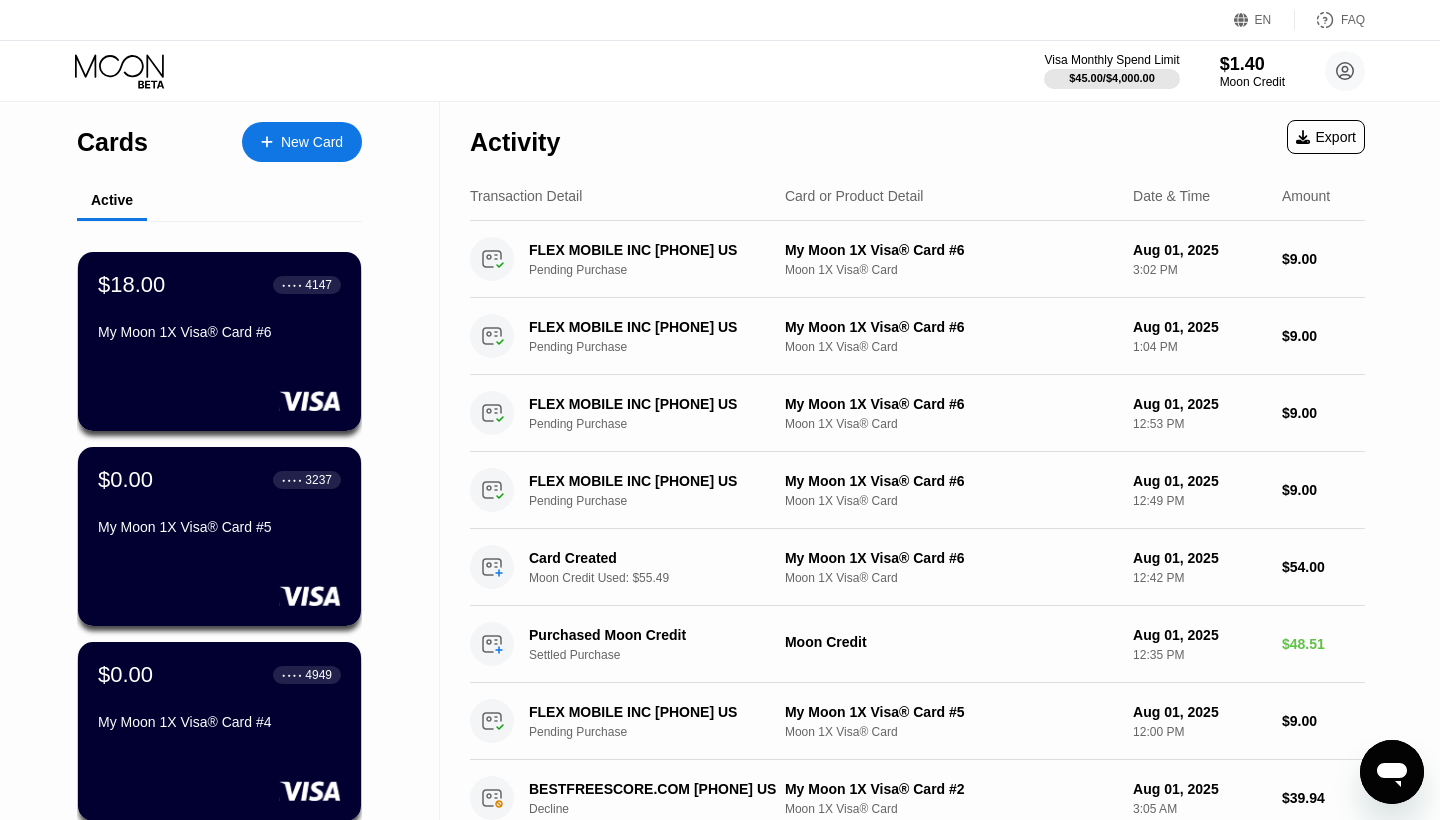 scroll, scrollTop: 0, scrollLeft: 0, axis: both 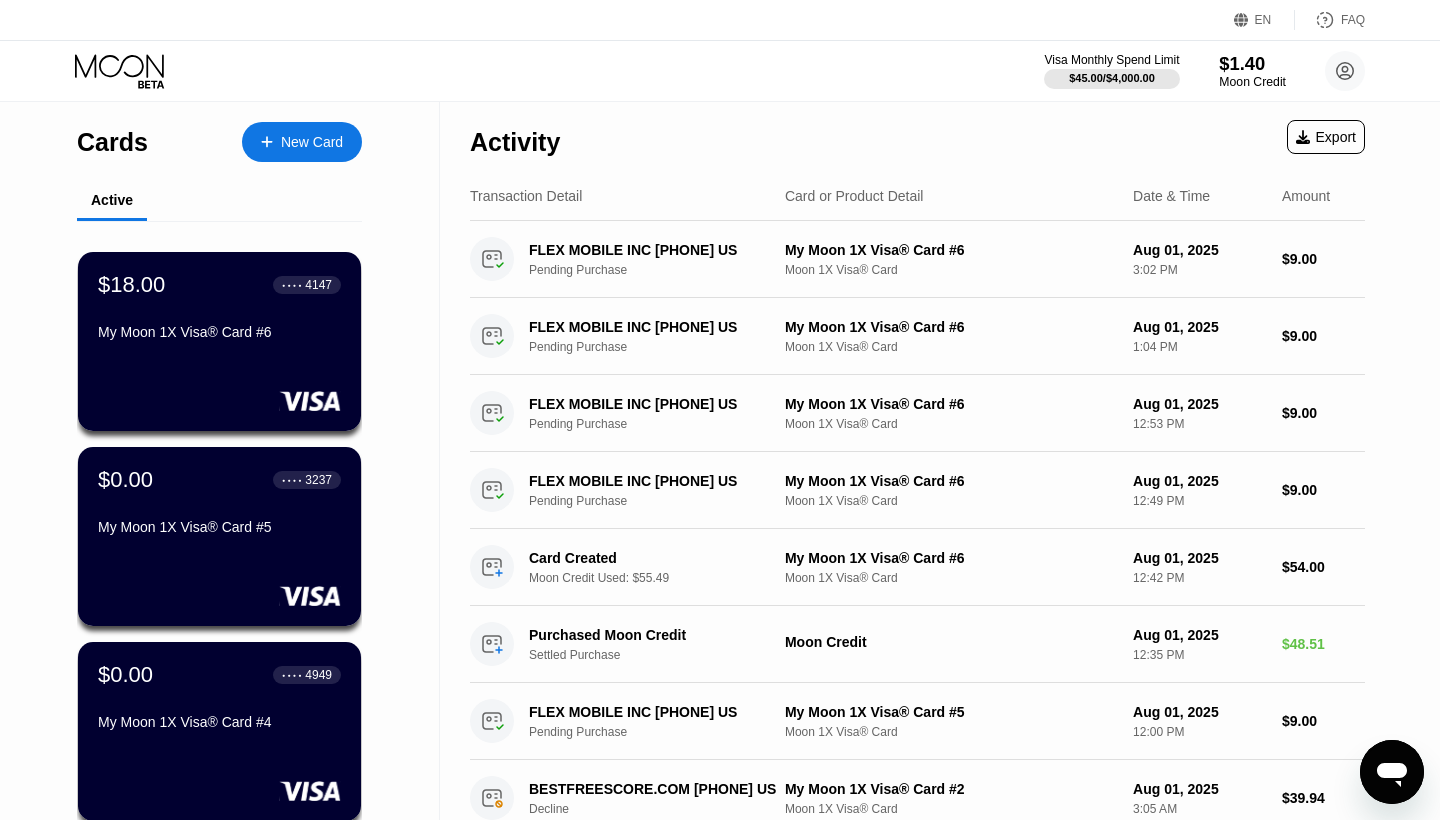 click on "Moon Credit" at bounding box center (1252, 82) 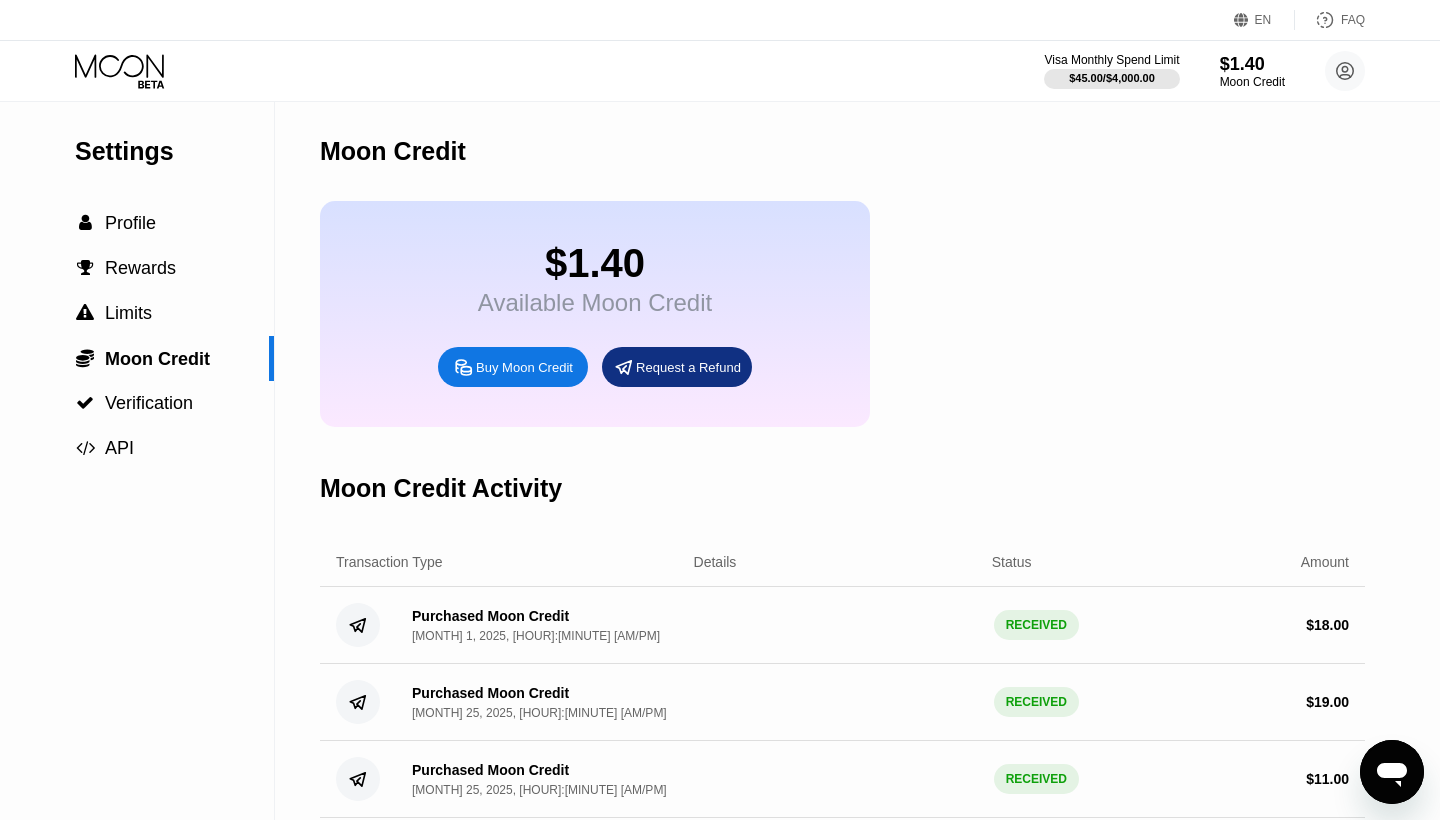 click on "Buy Moon Credit" at bounding box center (524, 367) 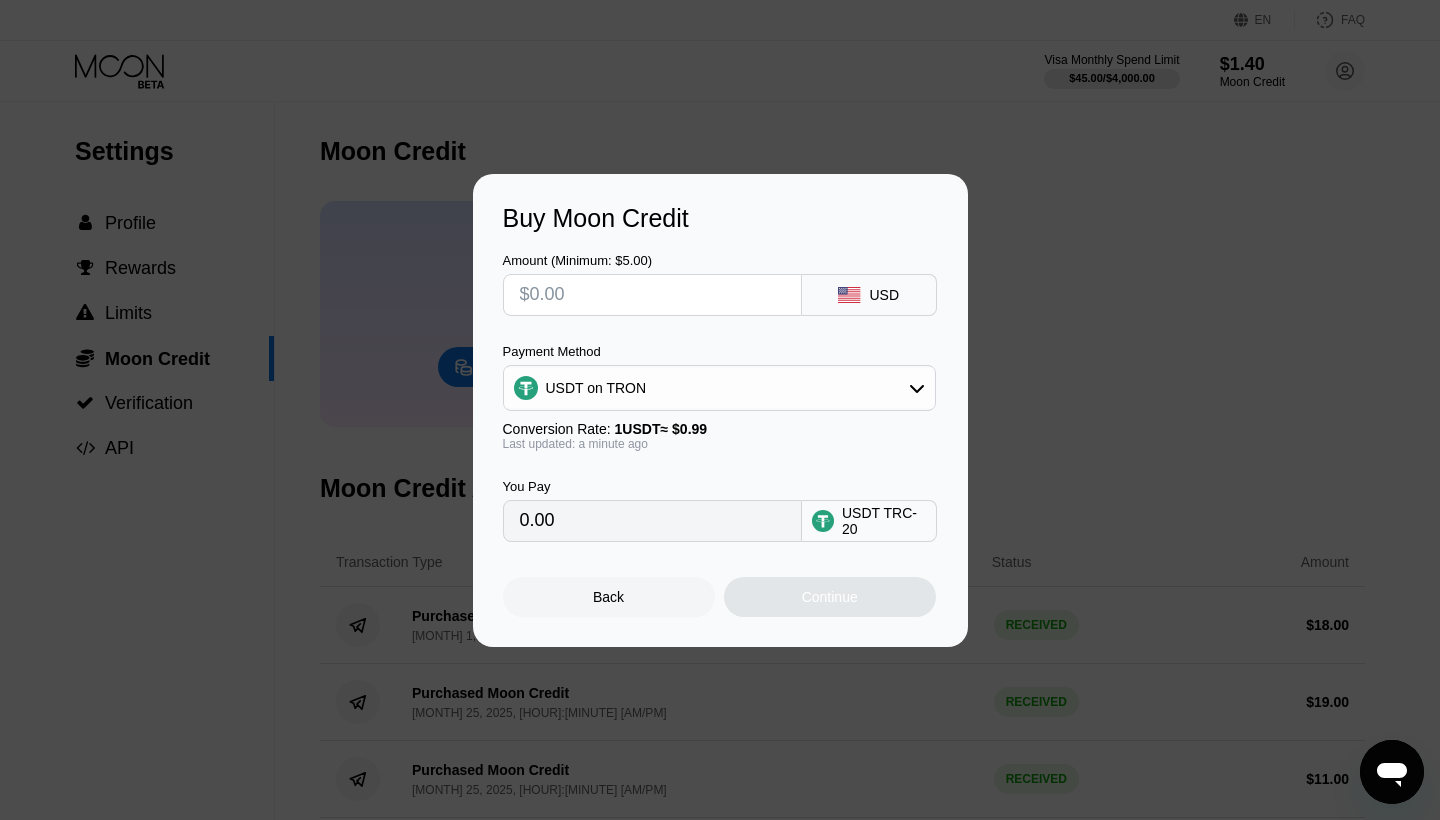 click at bounding box center (652, 295) 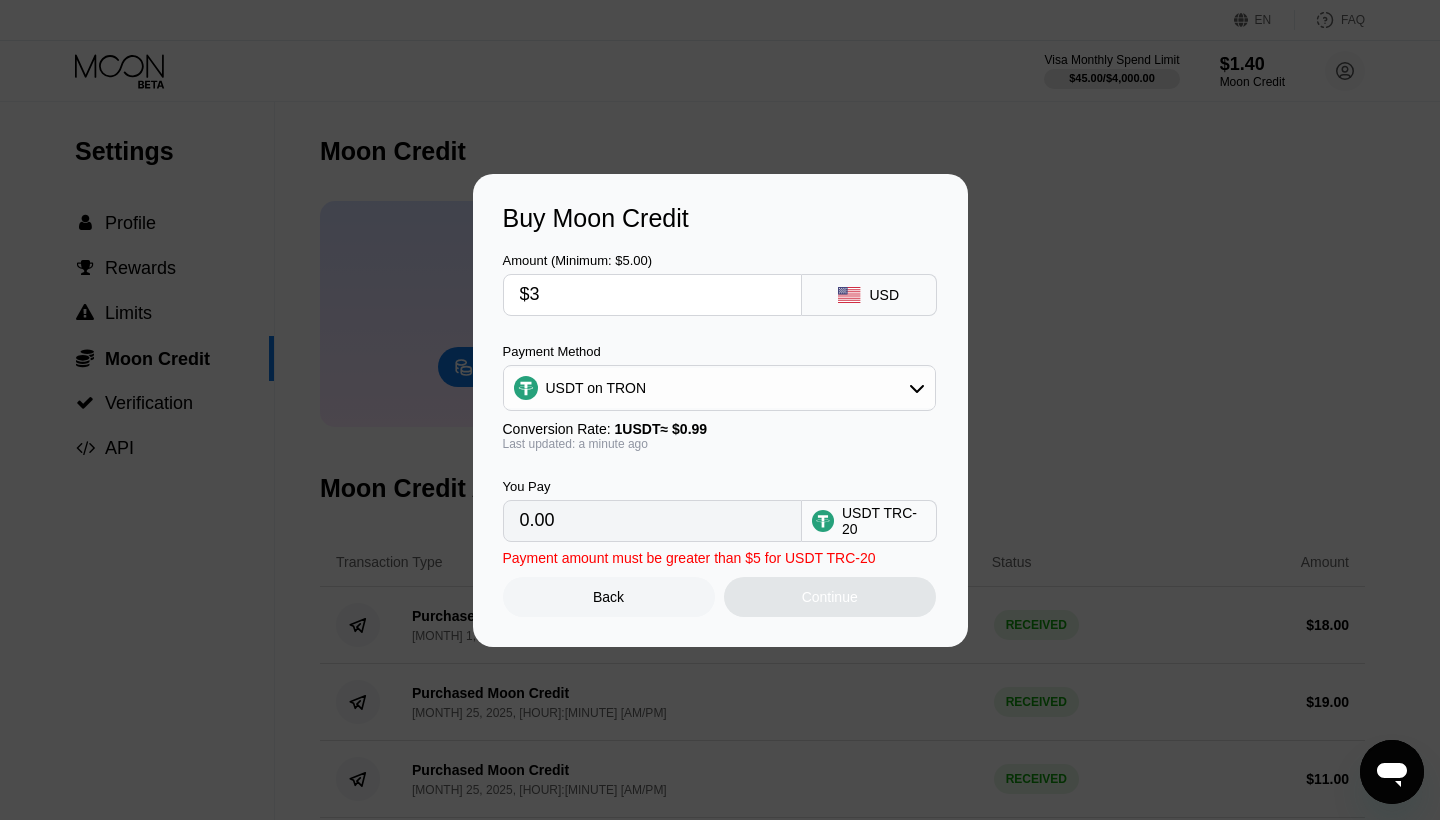 type on "$30" 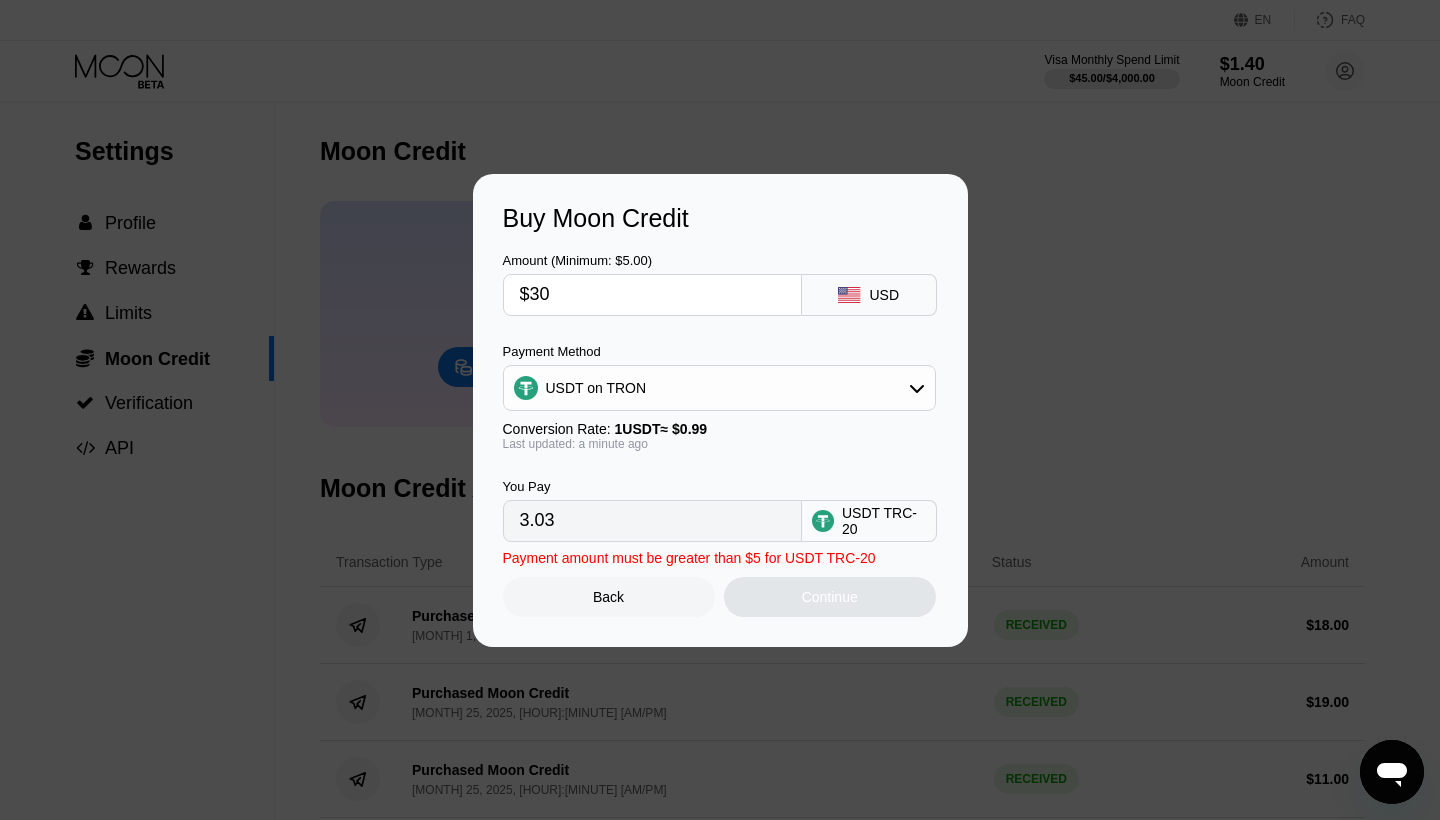 type on "30.30" 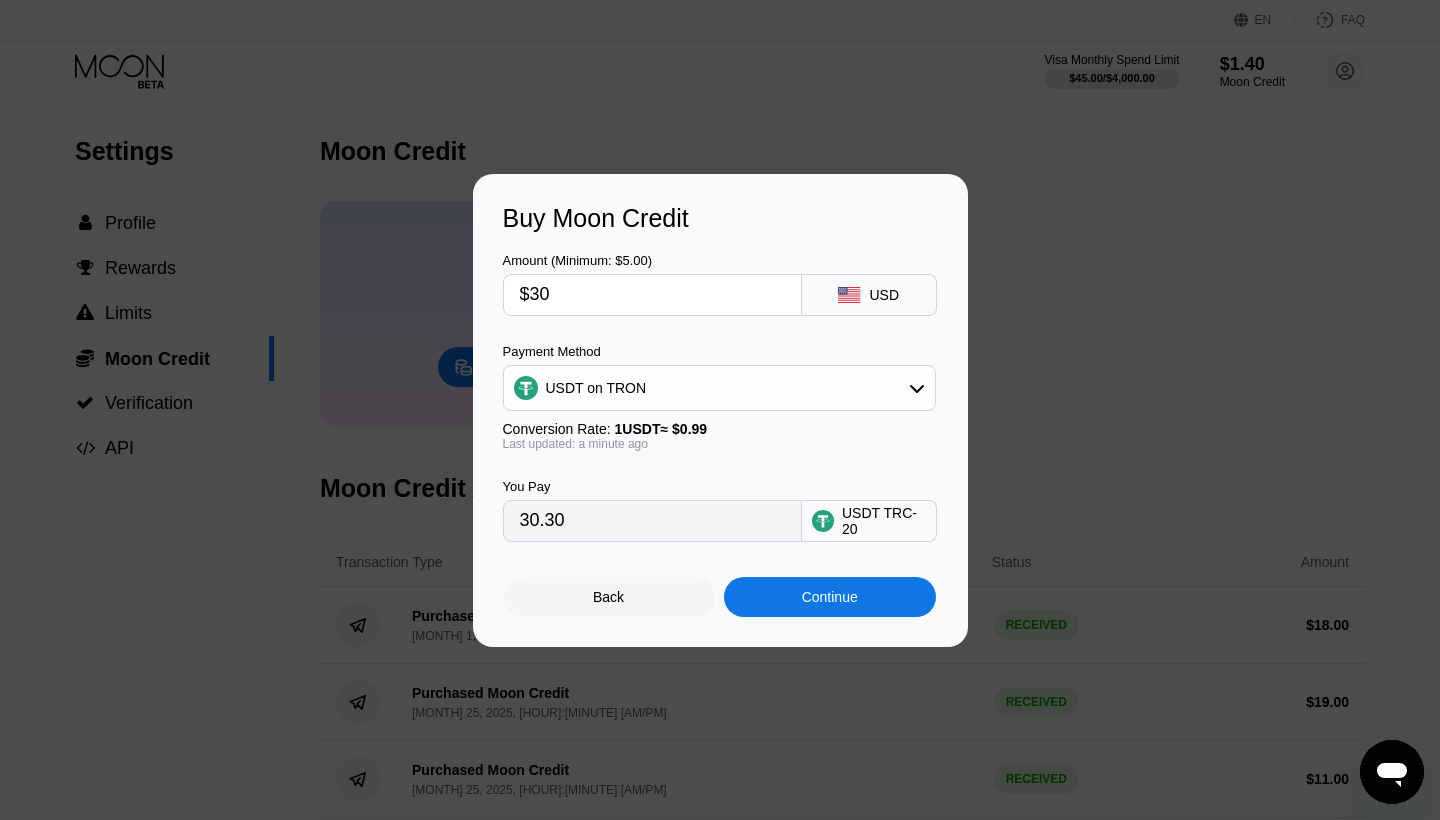 type on "$30" 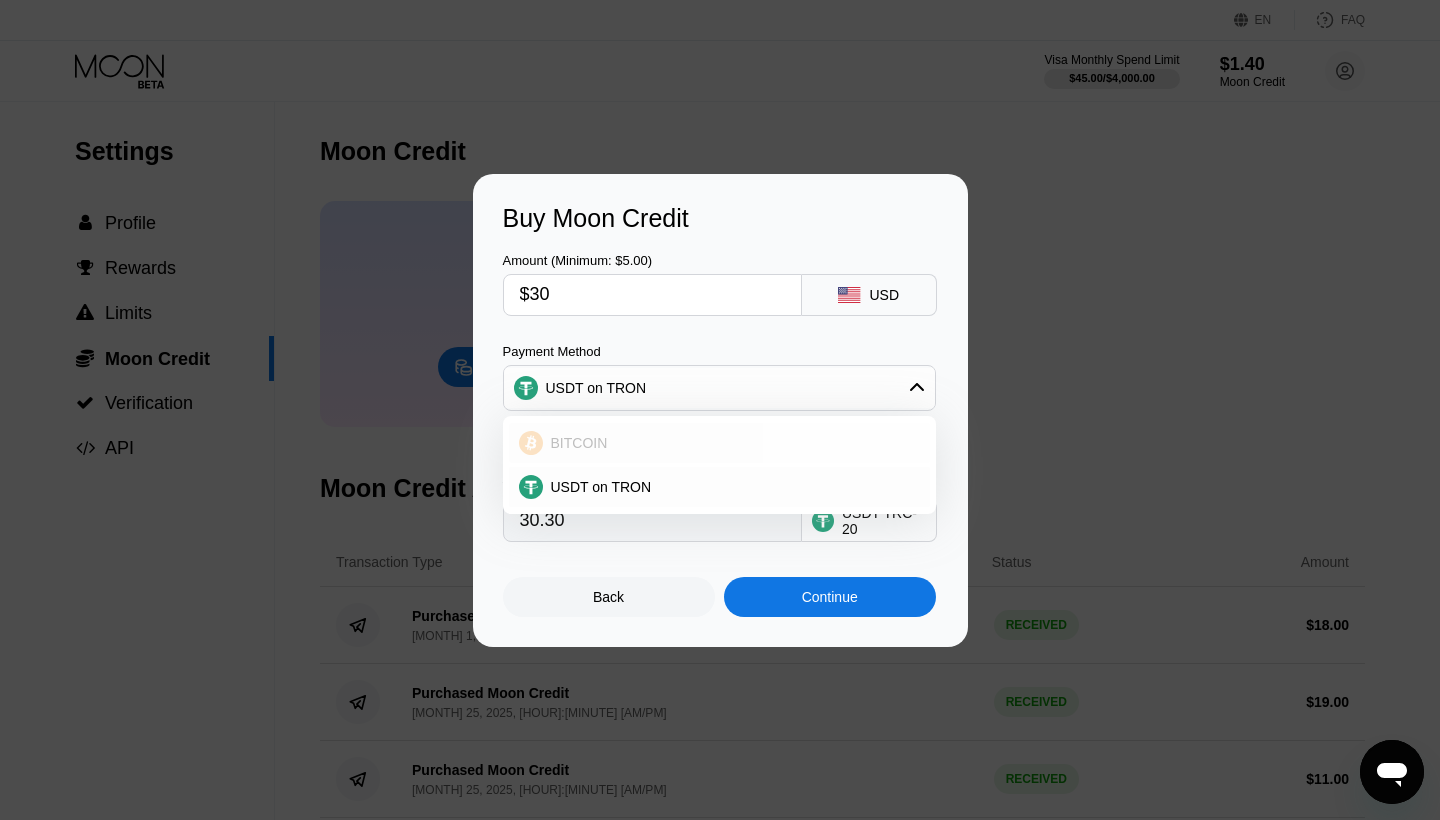 click on "BITCOIN" at bounding box center [731, 443] 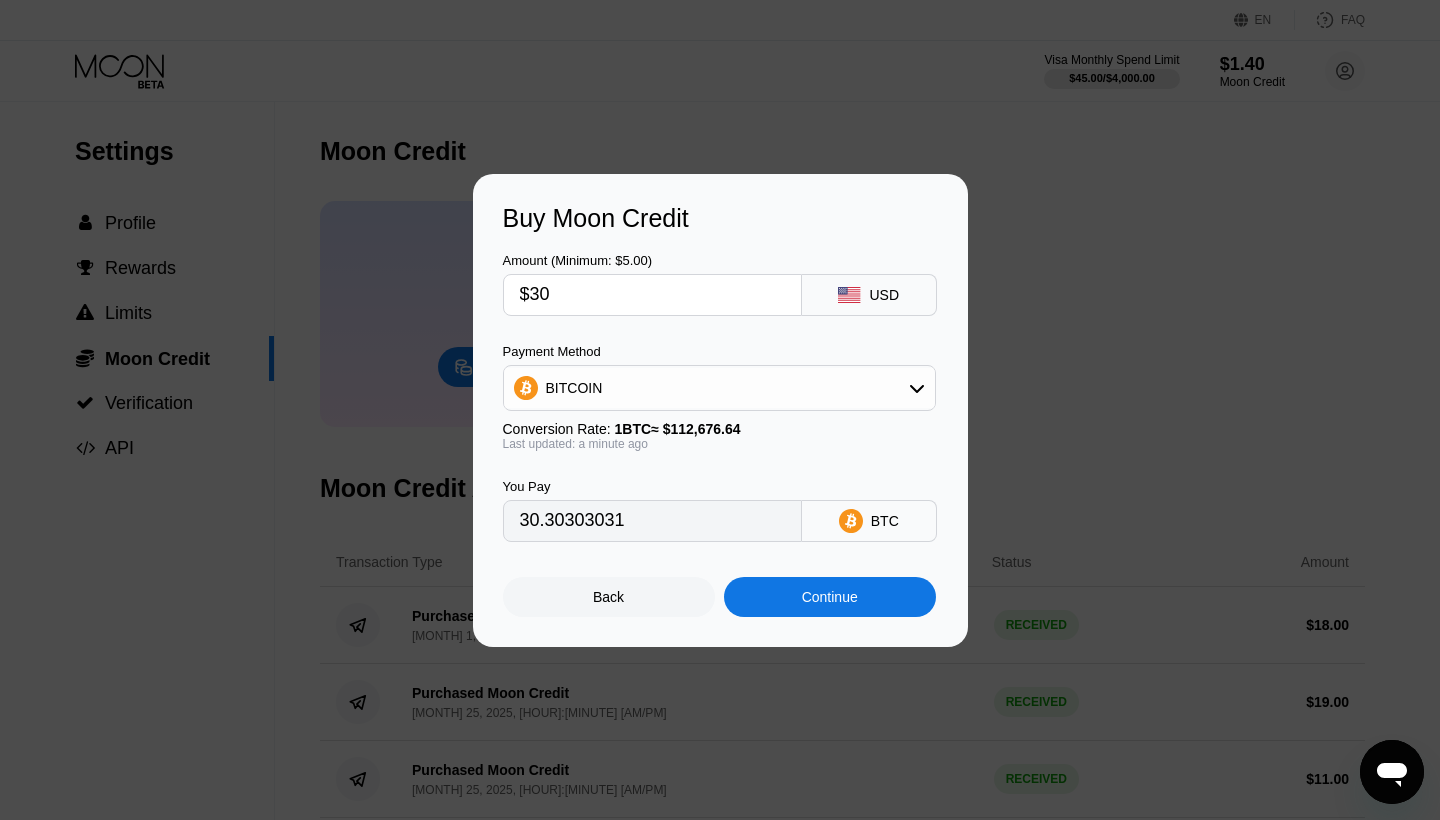 type on "0.00026625" 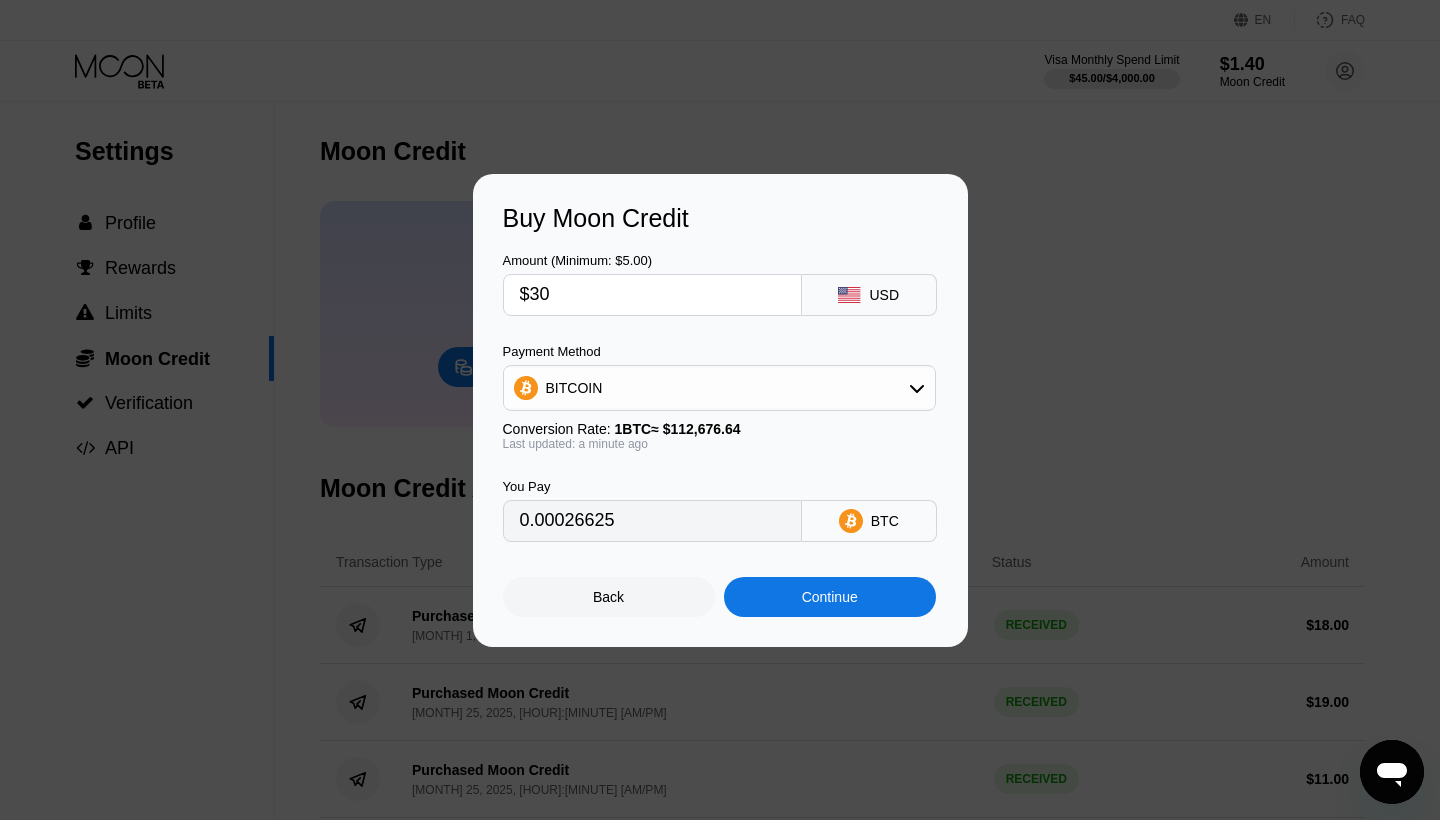 click on "Continue" at bounding box center [830, 597] 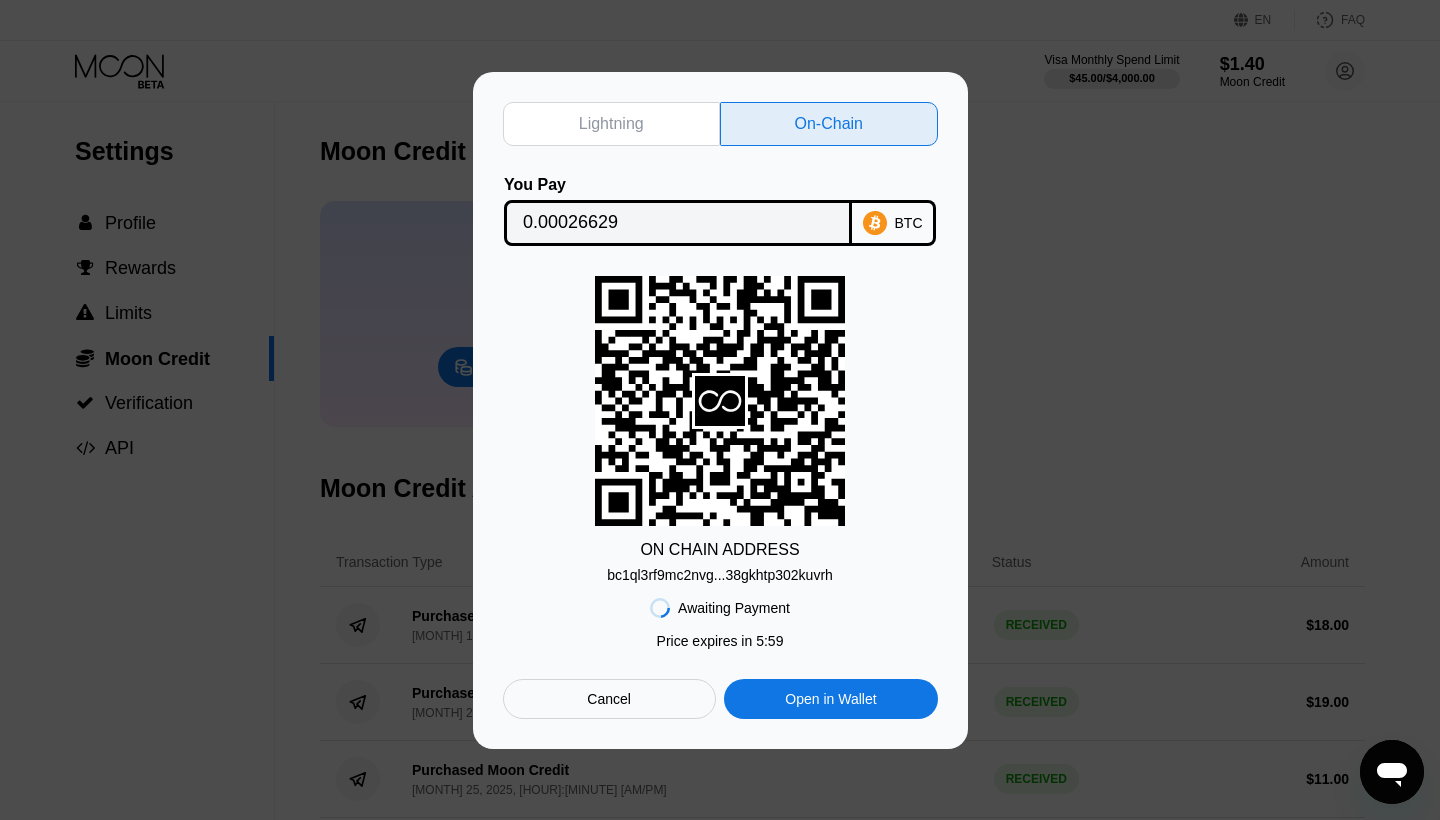 click on "bc1ql3rf9mc2nvg...38gkhtp302kuvrh" at bounding box center [720, 575] 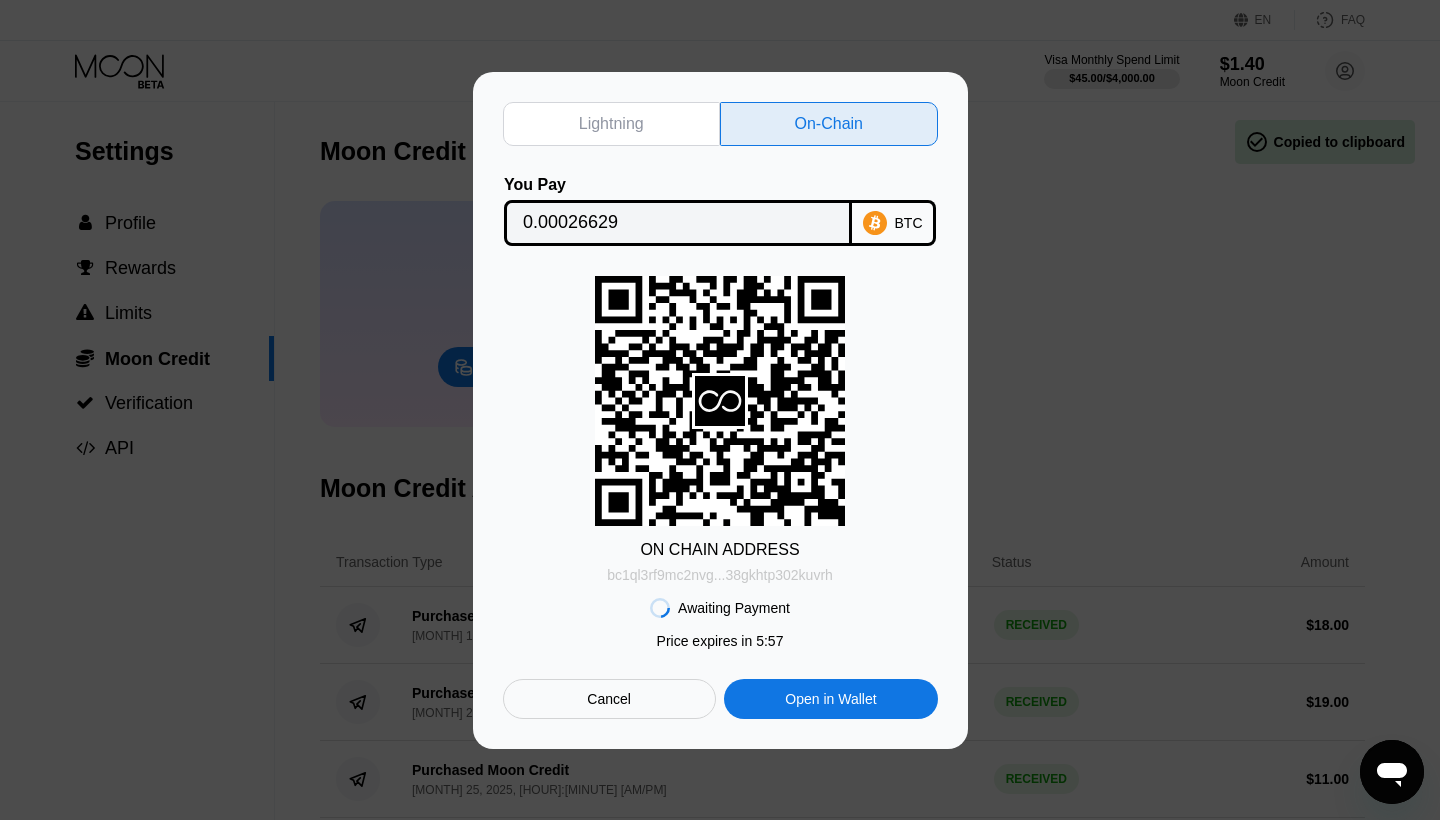 click on "bc1ql3rf9mc2nvg...38gkhtp302kuvrh" at bounding box center (720, 575) 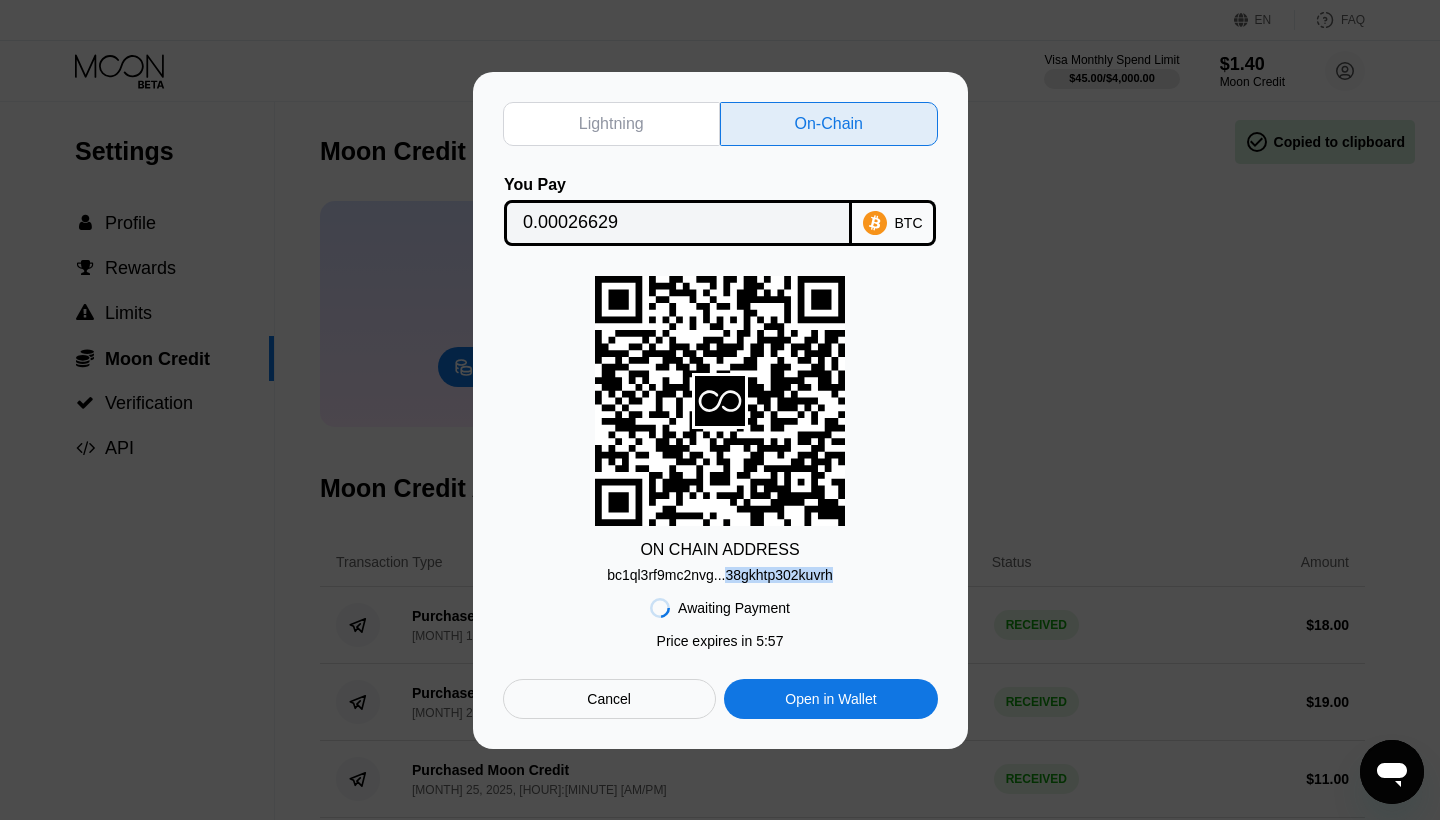 click on "bc1ql3rf9mc2nvg...38gkhtp302kuvrh" at bounding box center [720, 575] 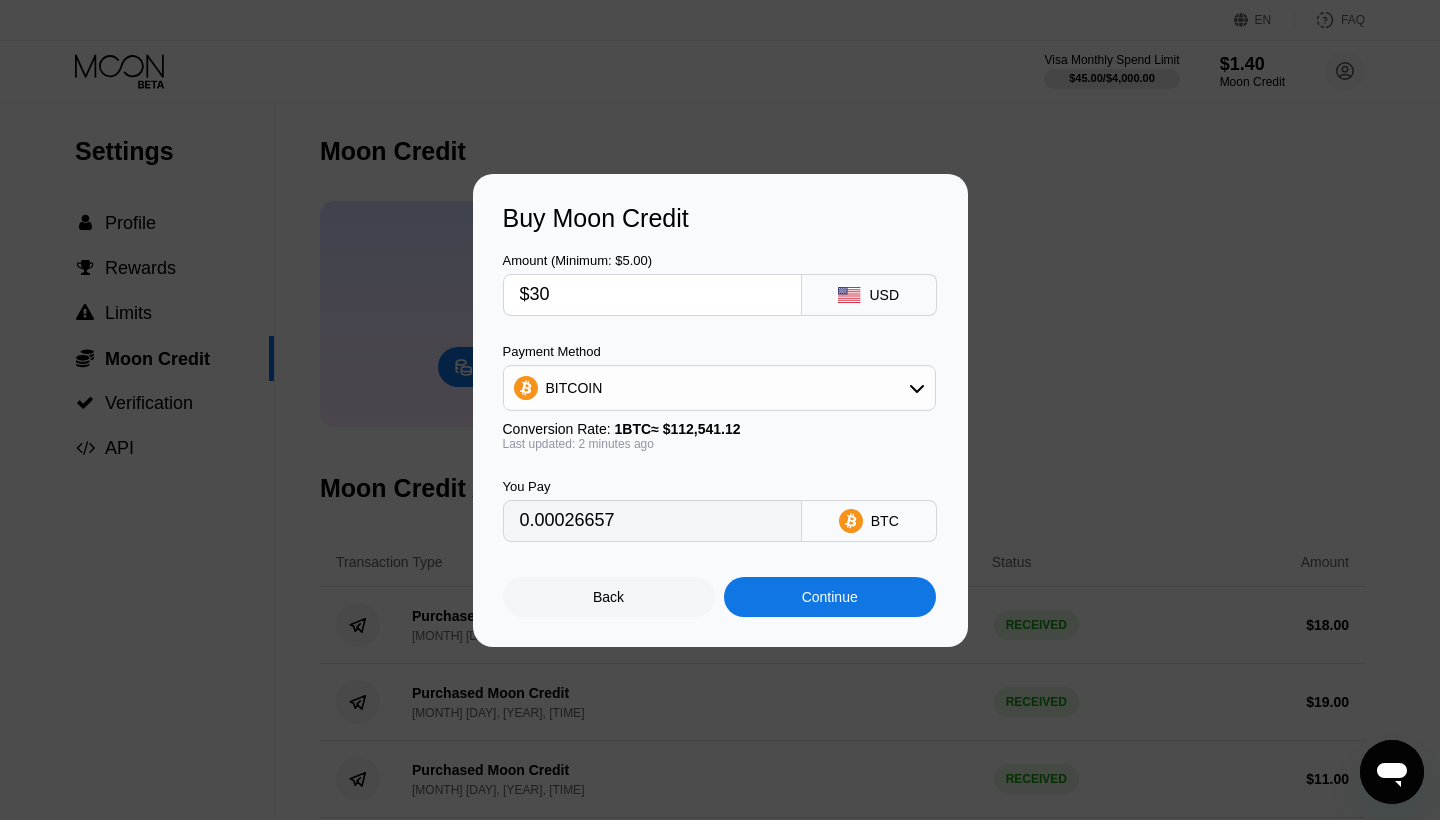 scroll, scrollTop: 0, scrollLeft: 0, axis: both 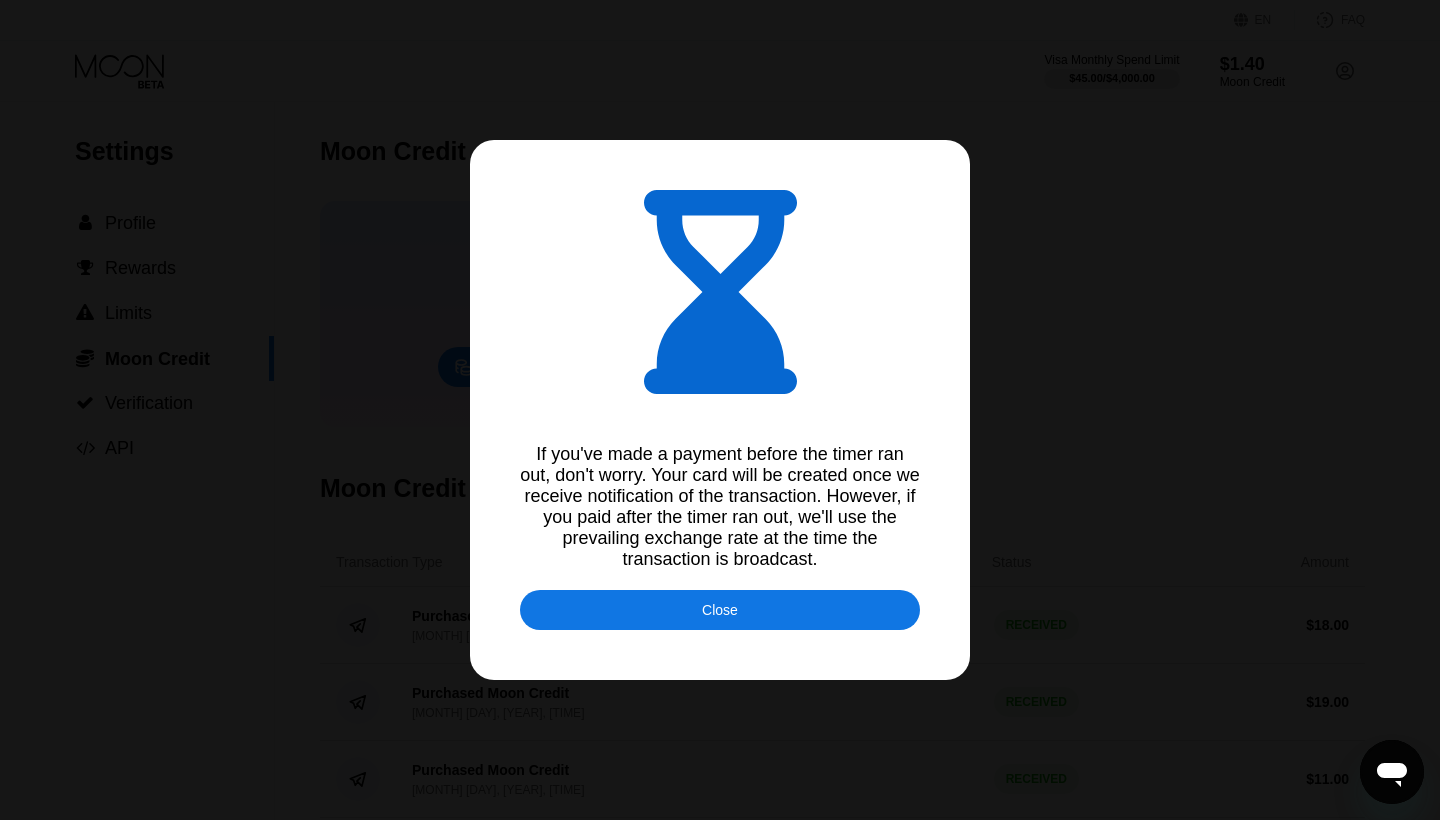 type on "0.00026640" 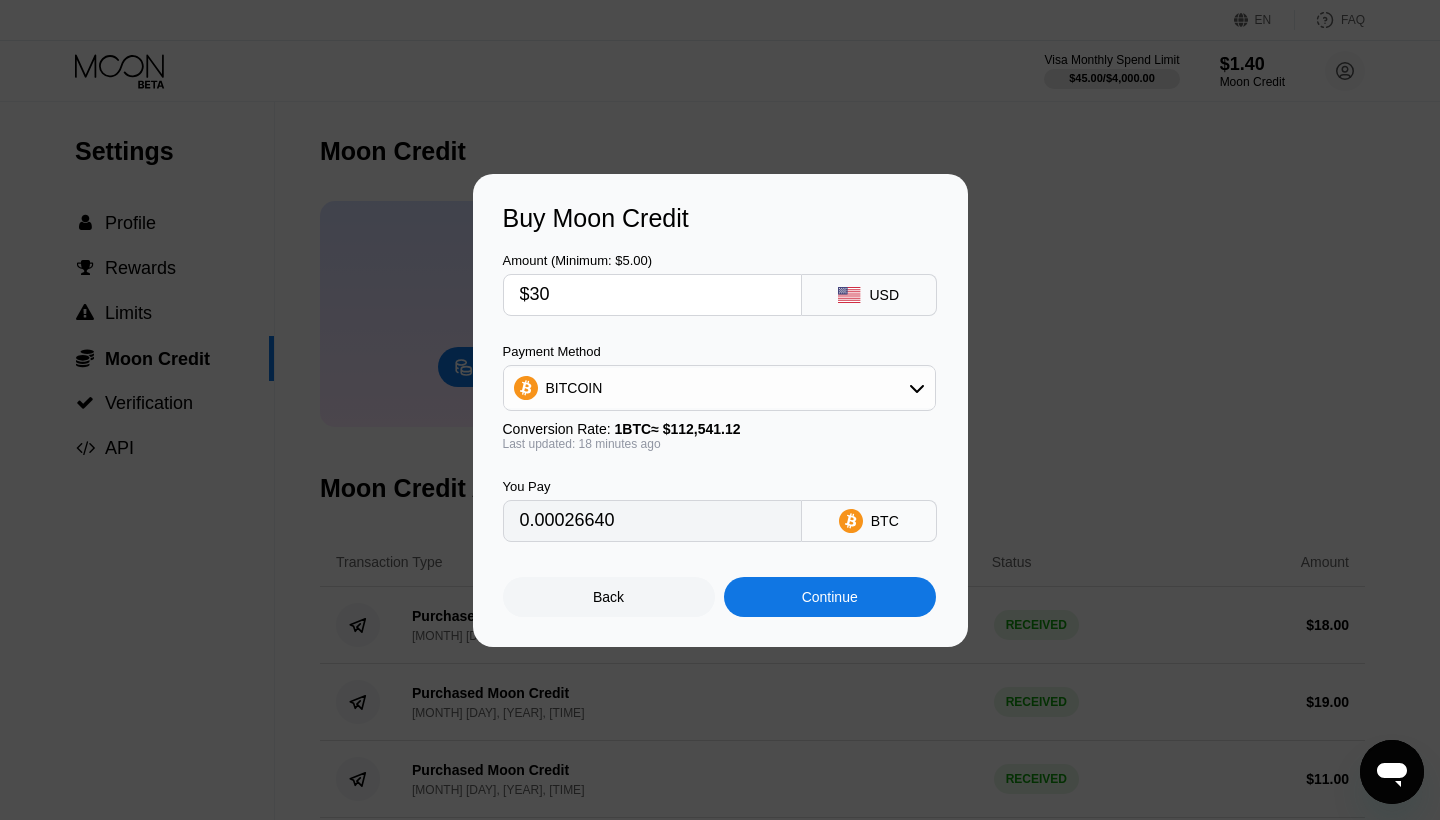 click on "Continue" at bounding box center (830, 597) 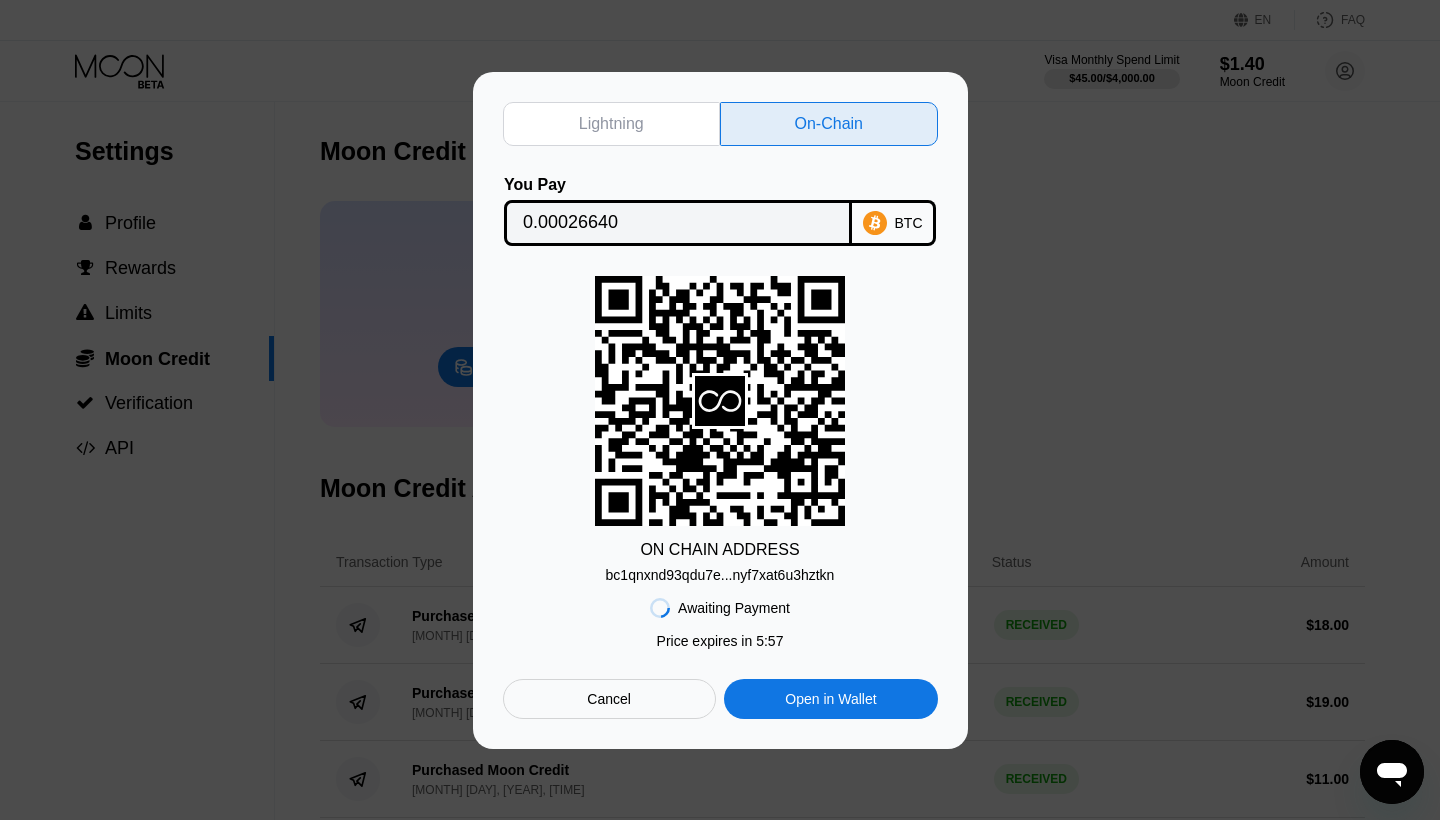 click on "Cancel" at bounding box center [609, 699] 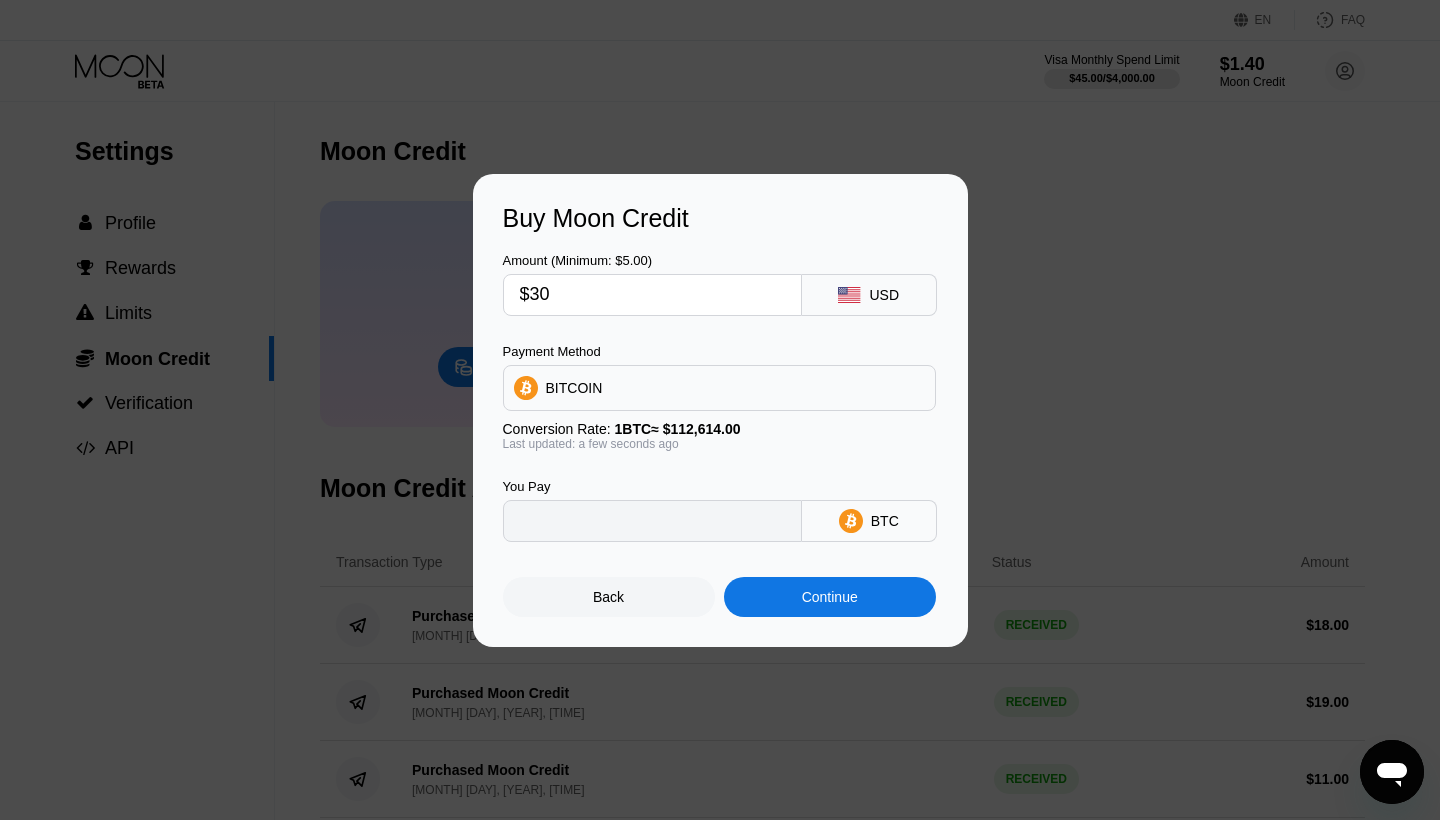 type on "0.00026640" 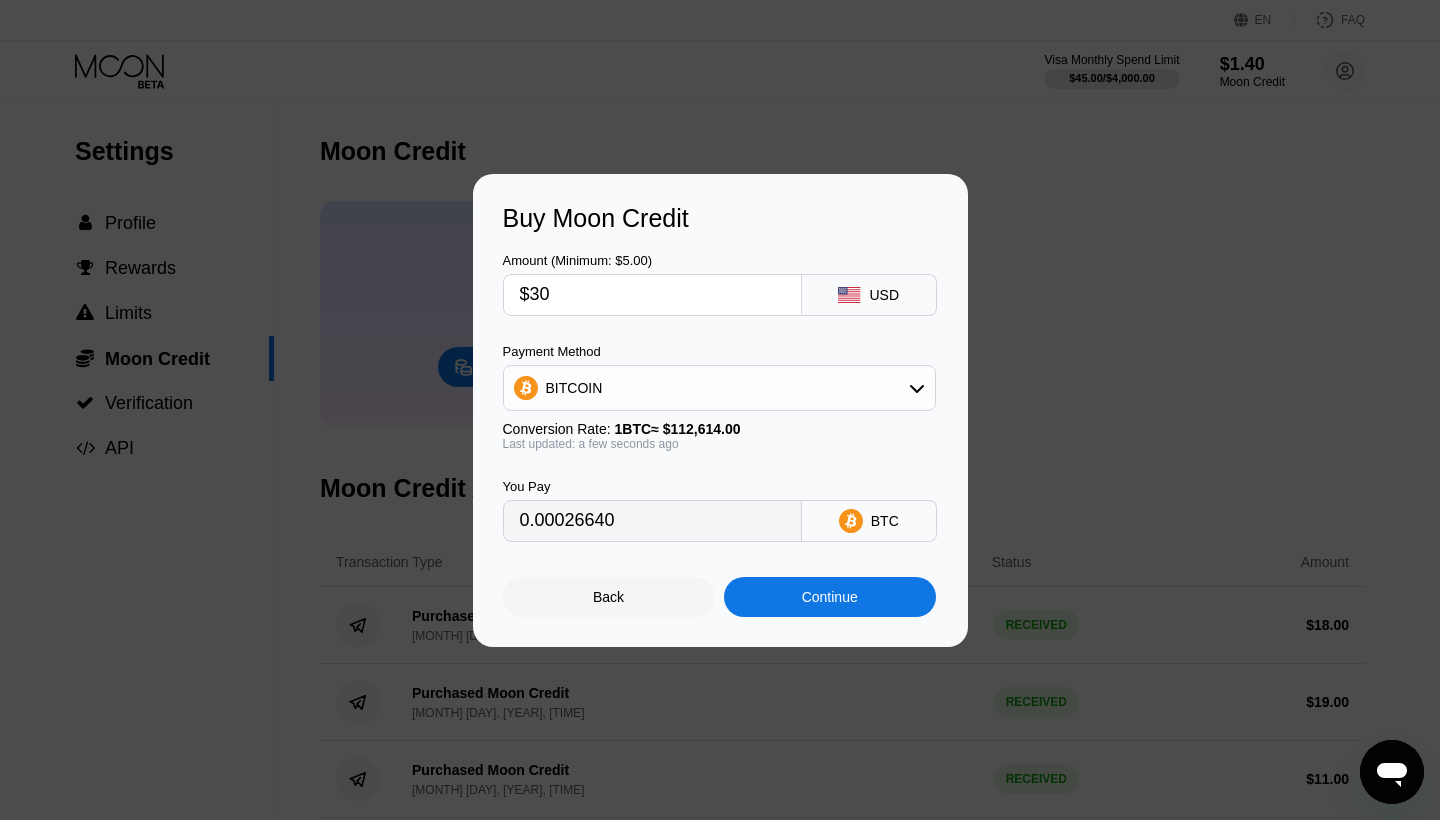 click on "Back" at bounding box center (609, 597) 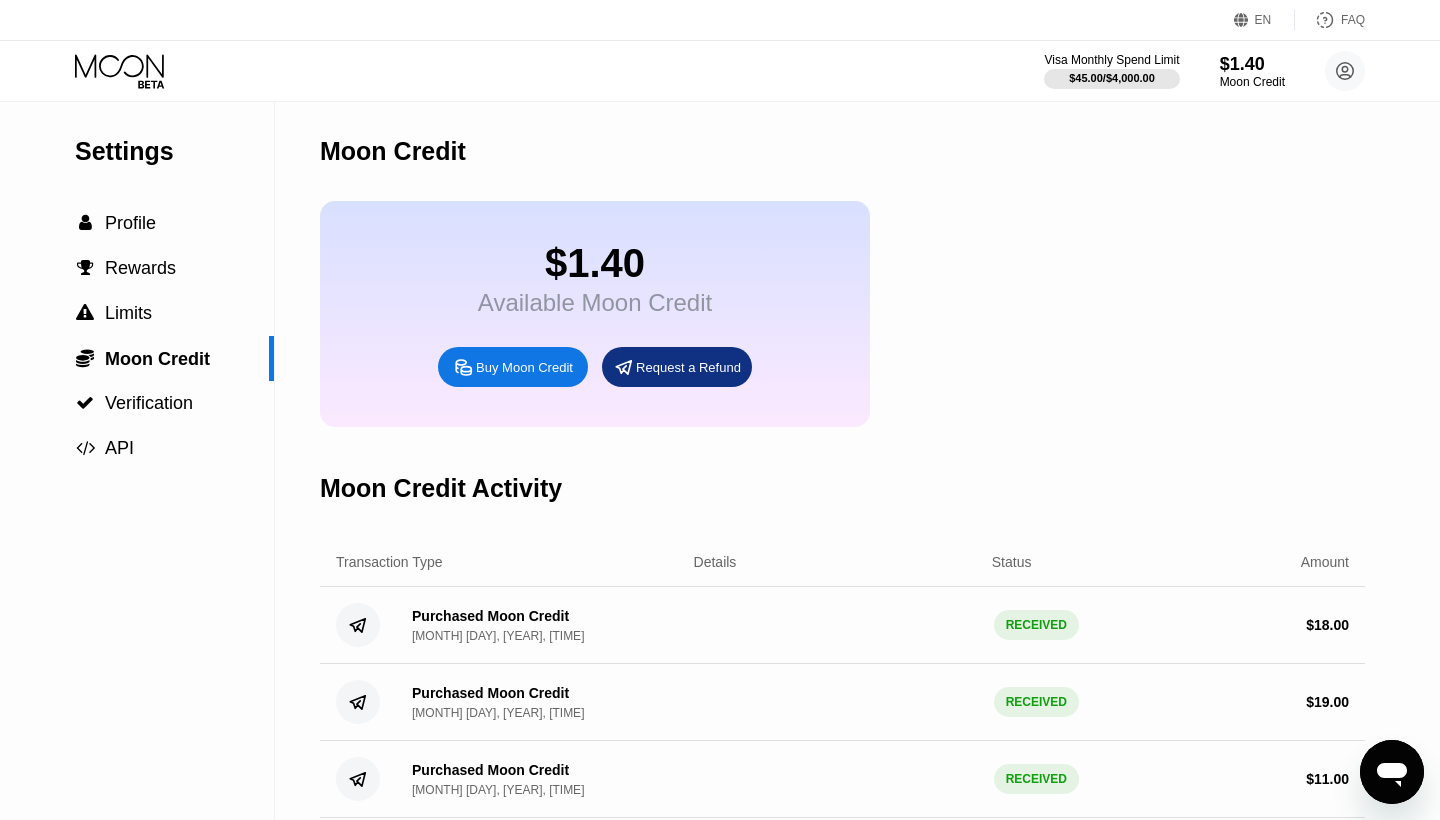 scroll, scrollTop: 0, scrollLeft: 0, axis: both 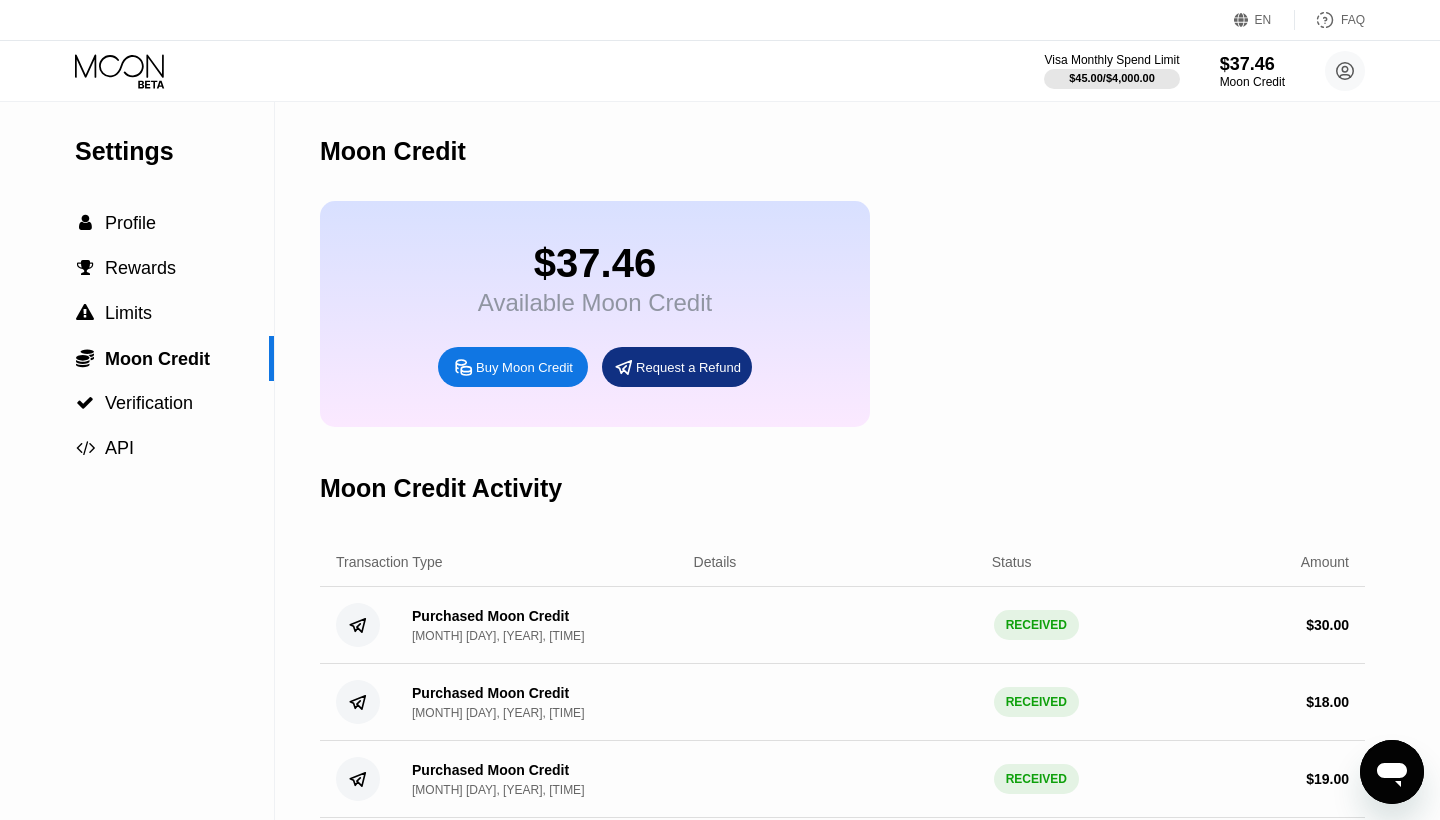 click on "Buy Moon Credit" at bounding box center (524, 367) 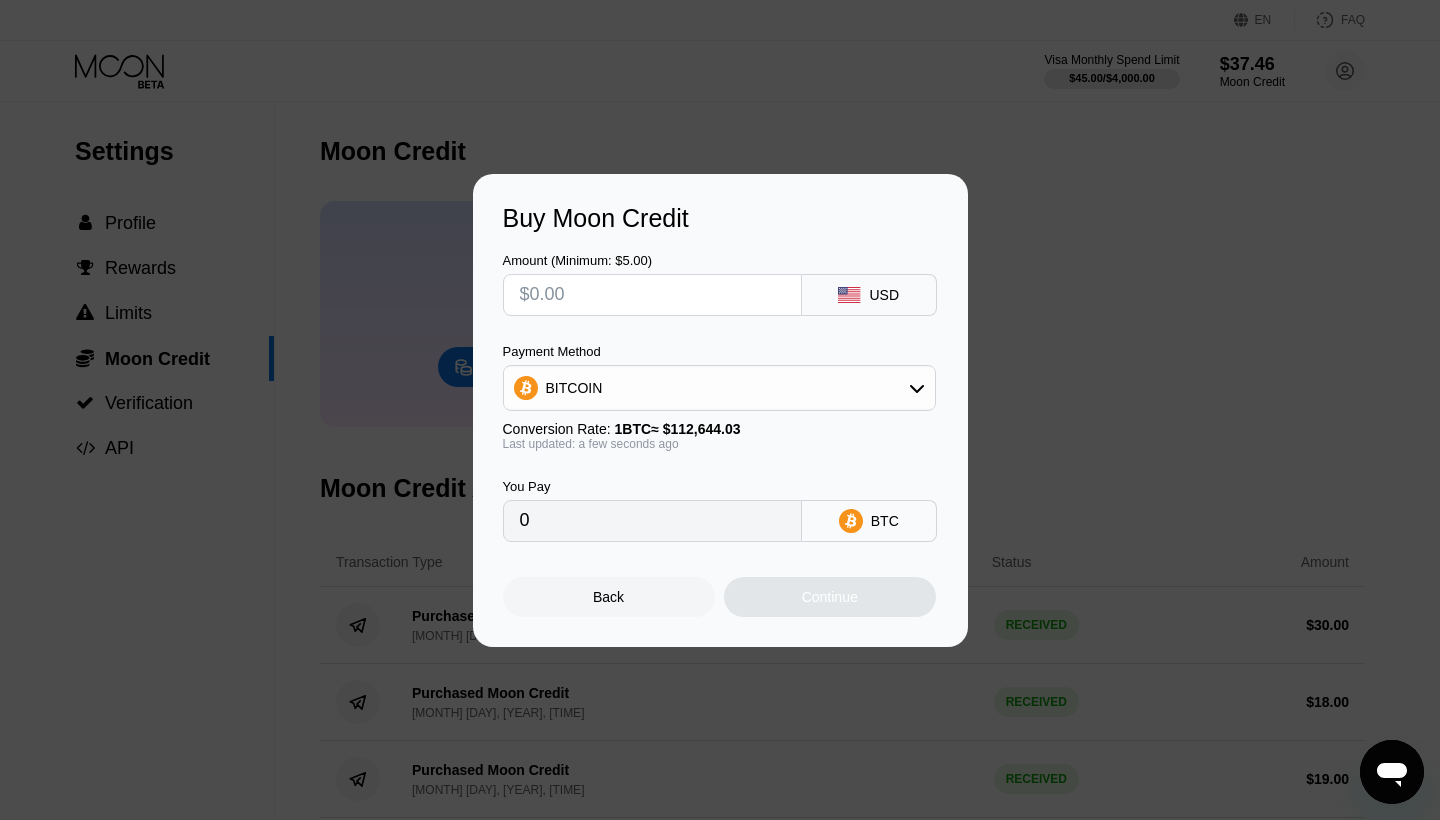 click on "Back" at bounding box center (609, 597) 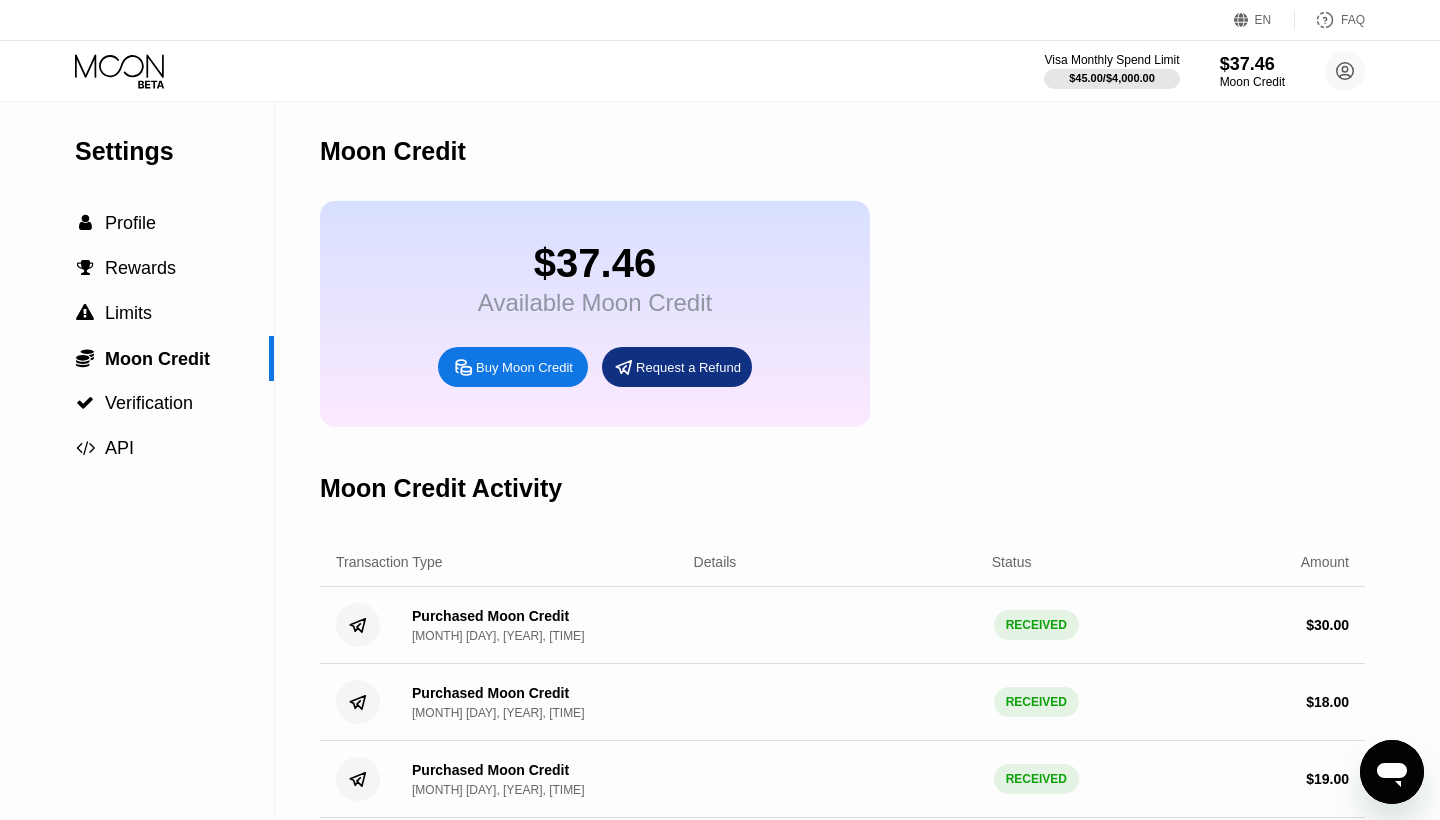 click 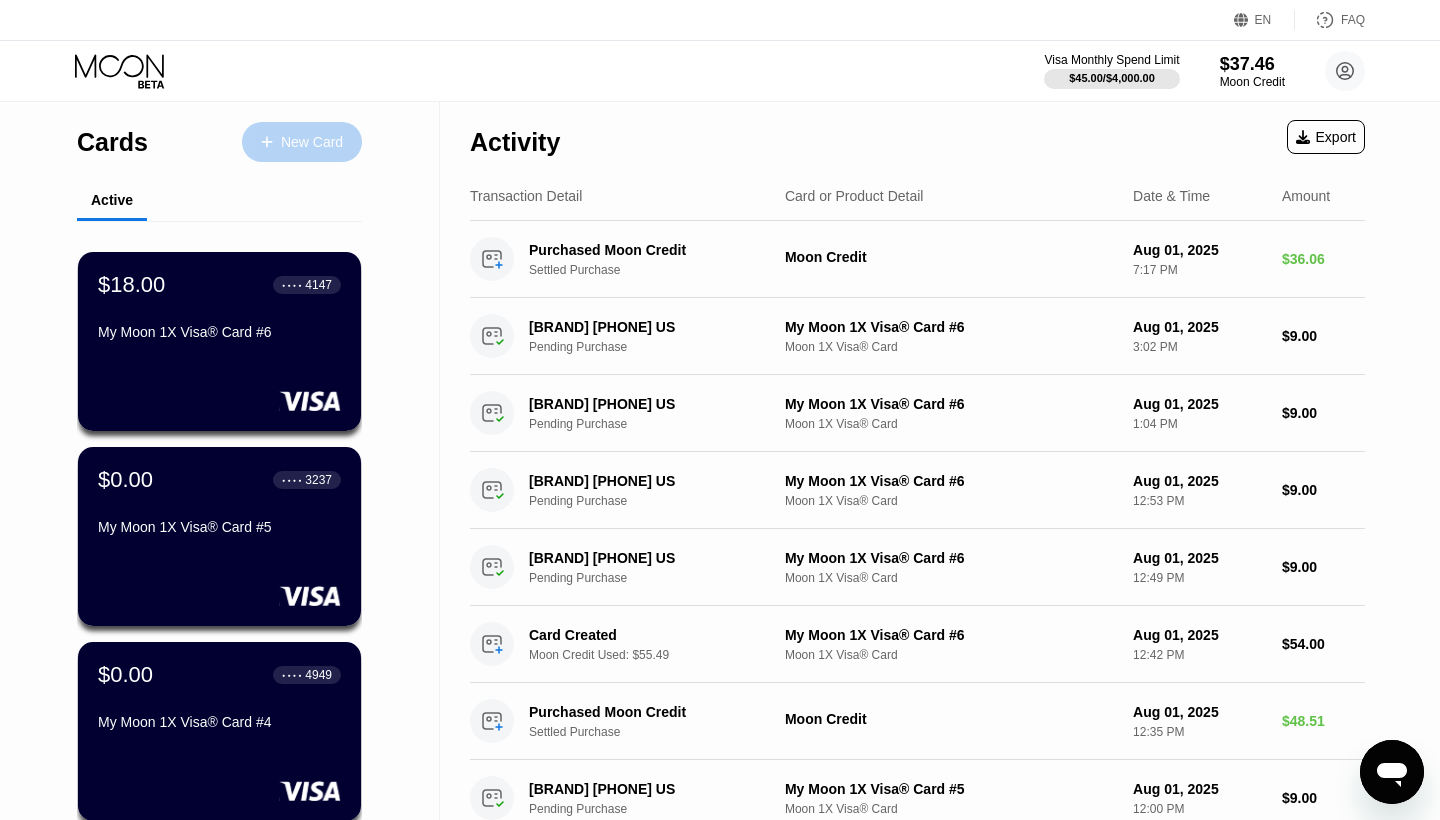 click on "New Card" at bounding box center [312, 142] 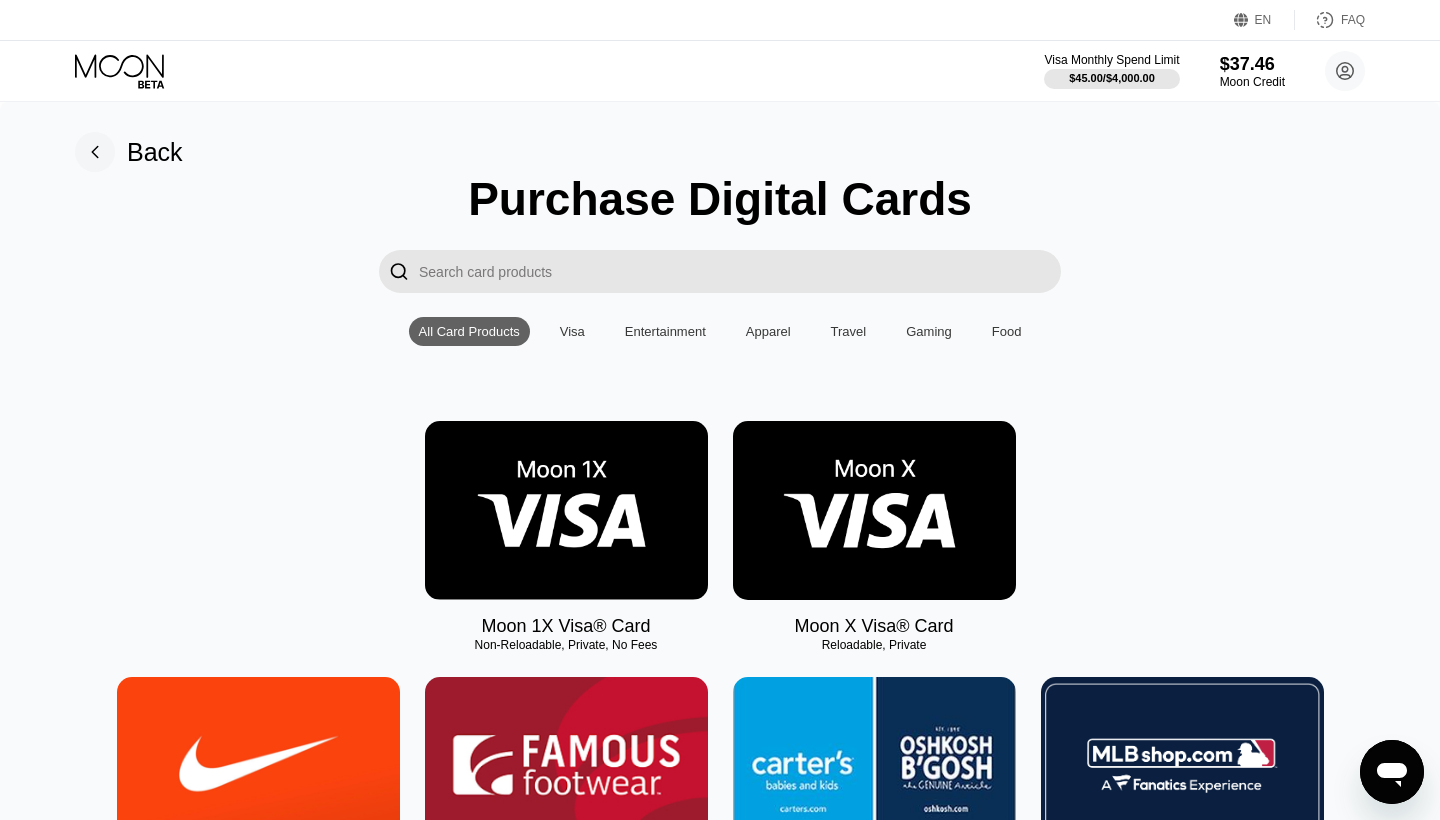 click at bounding box center (566, 510) 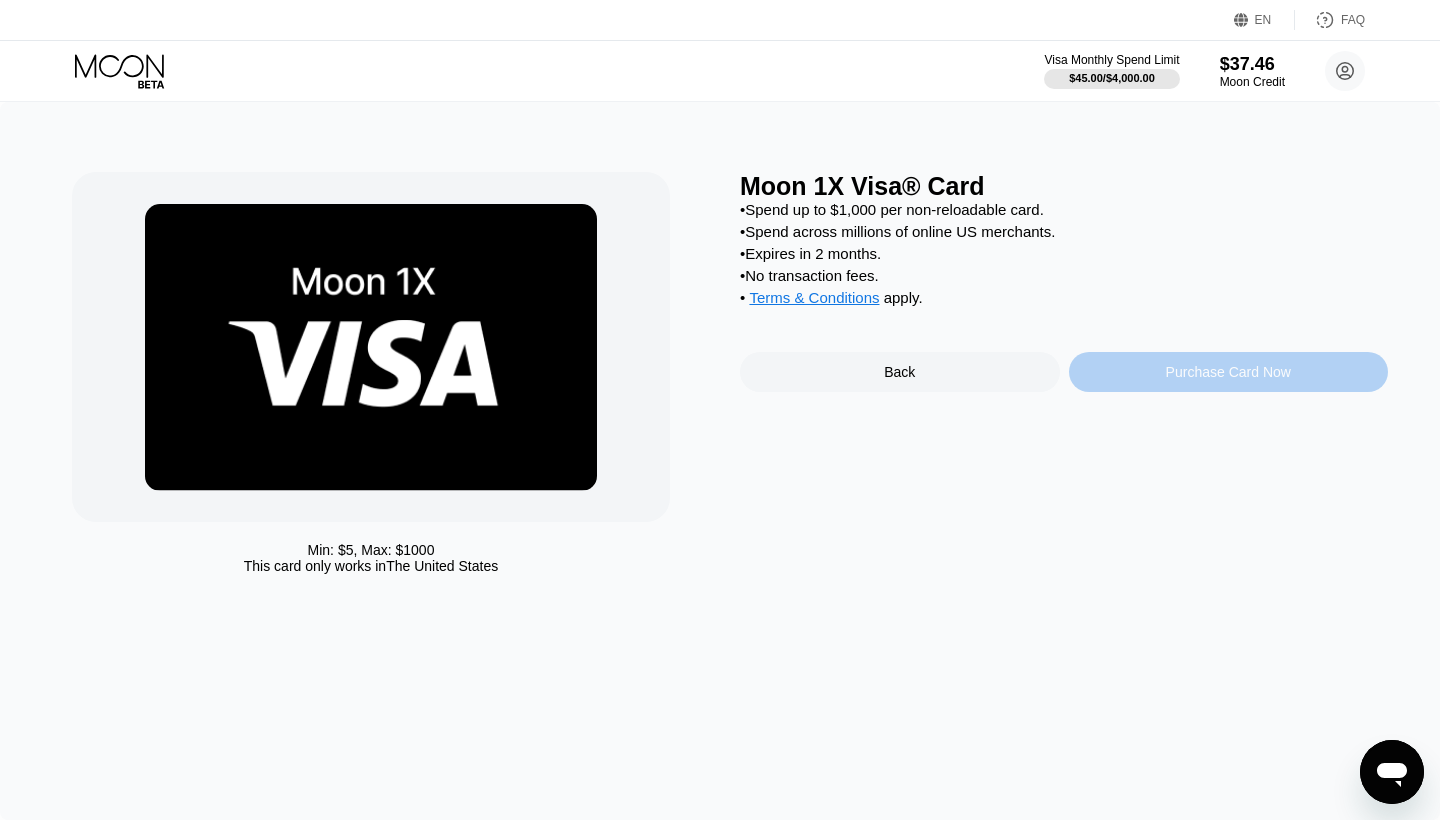 click on "Purchase Card Now" at bounding box center [1229, 372] 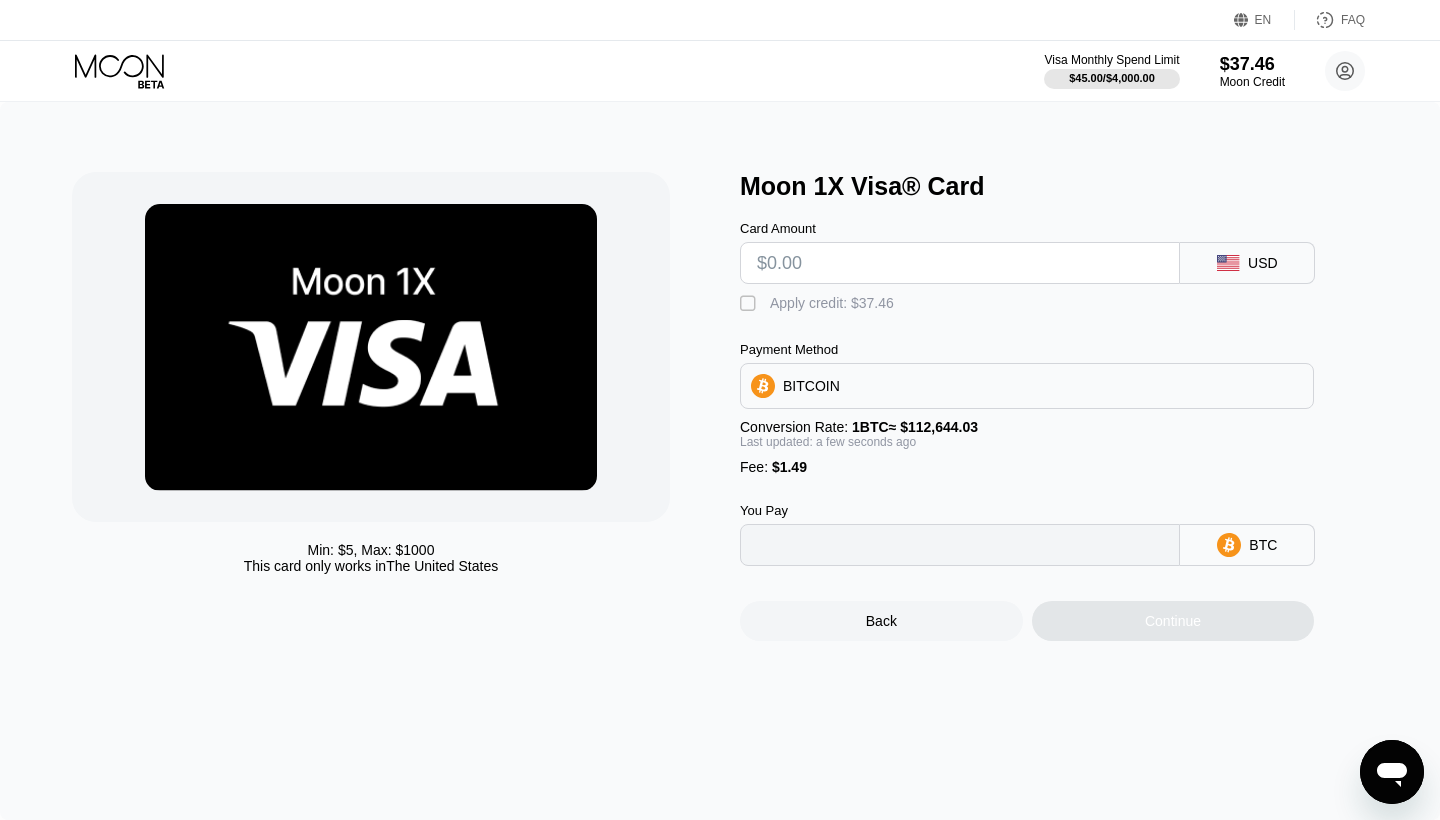 type on "0" 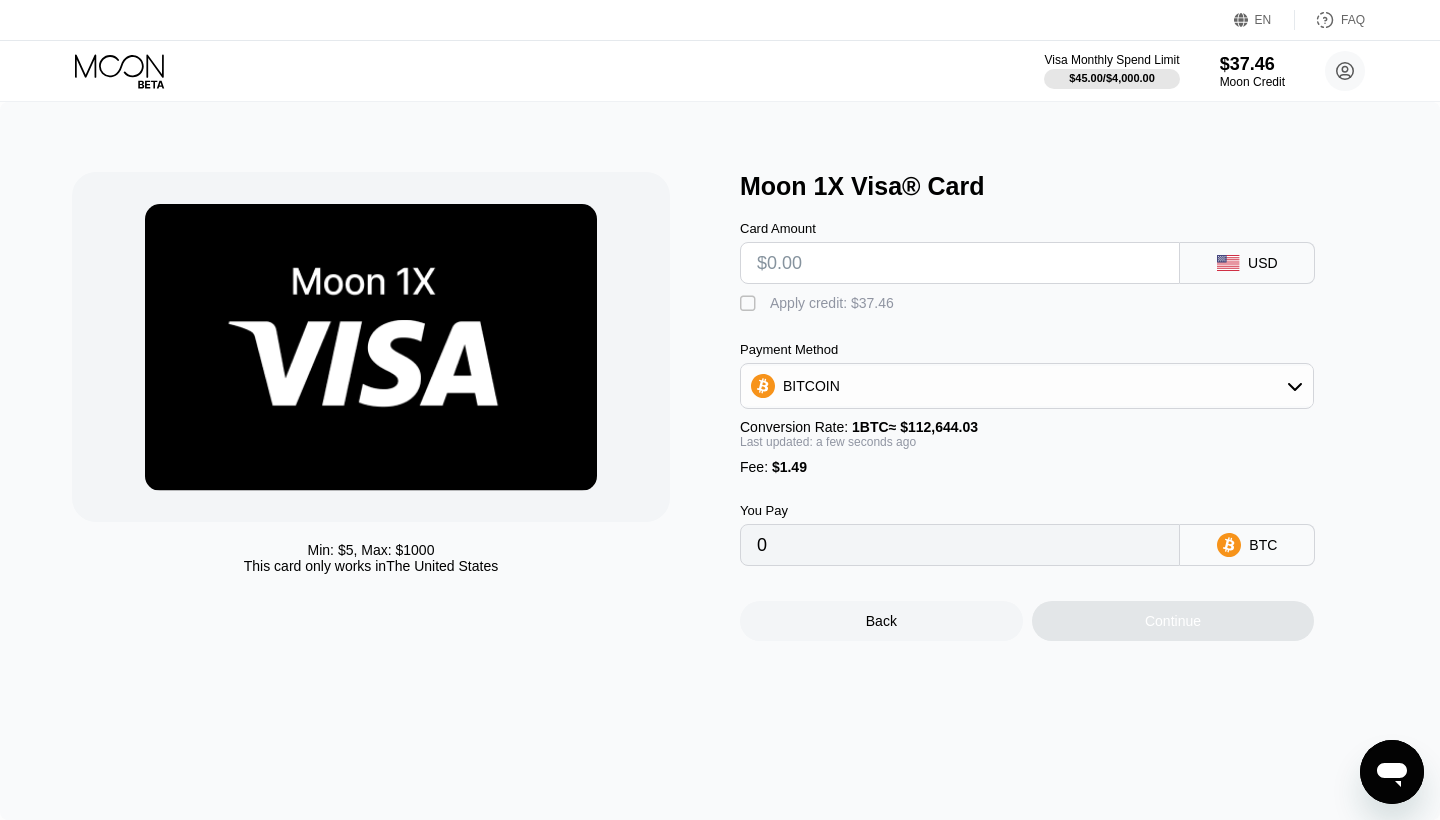 click on "" at bounding box center [750, 304] 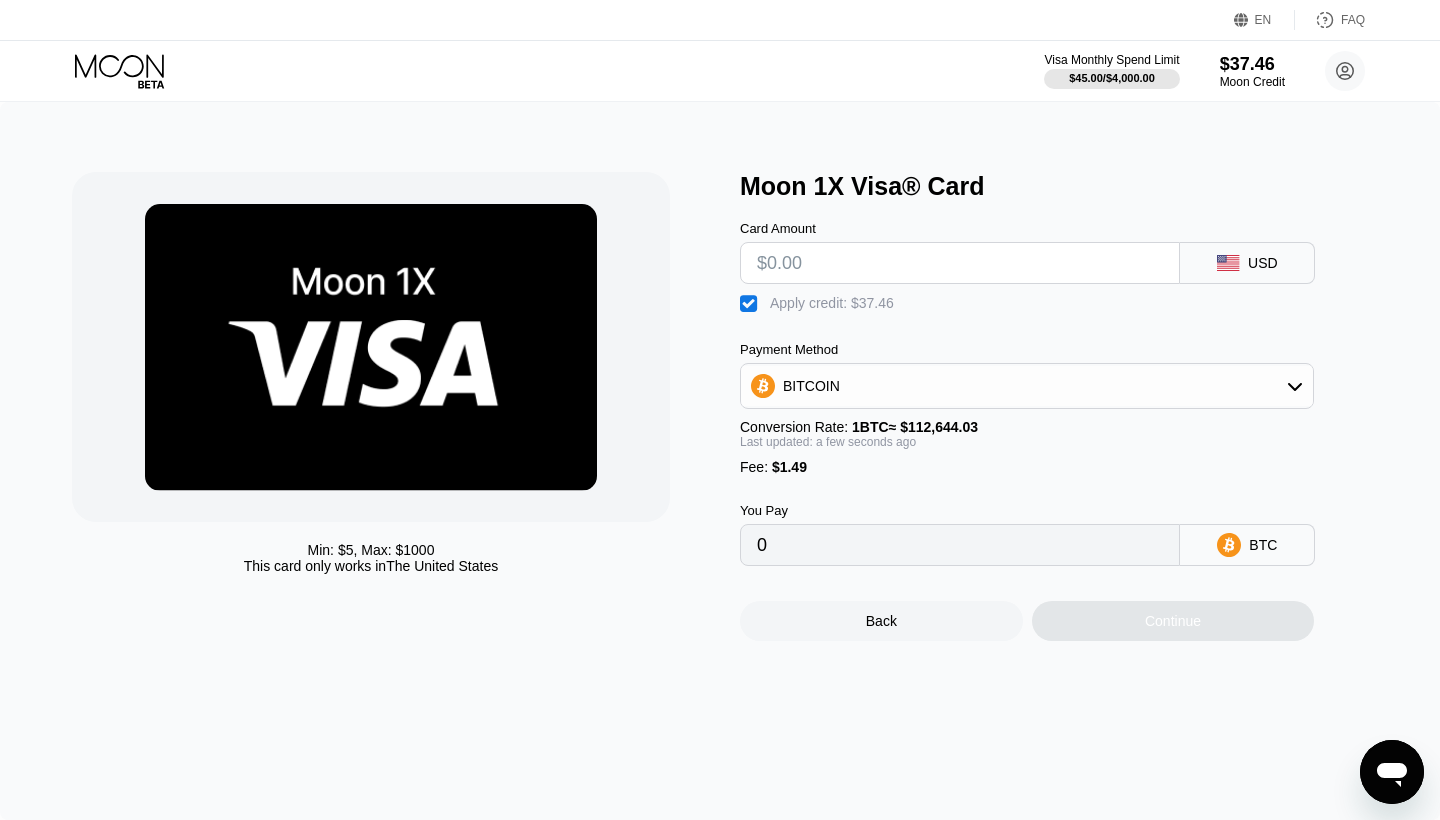 click at bounding box center (960, 263) 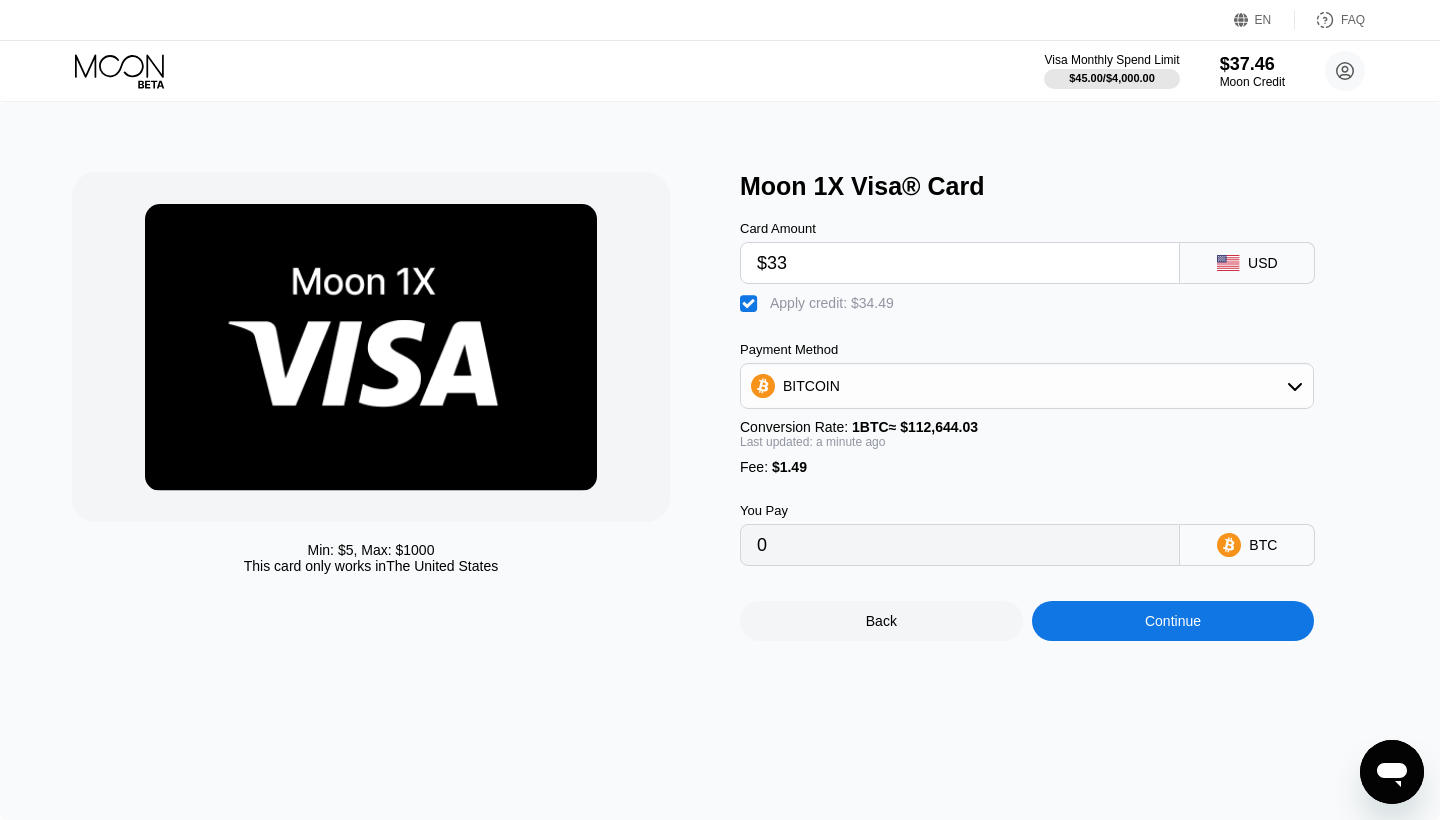 type on "$33" 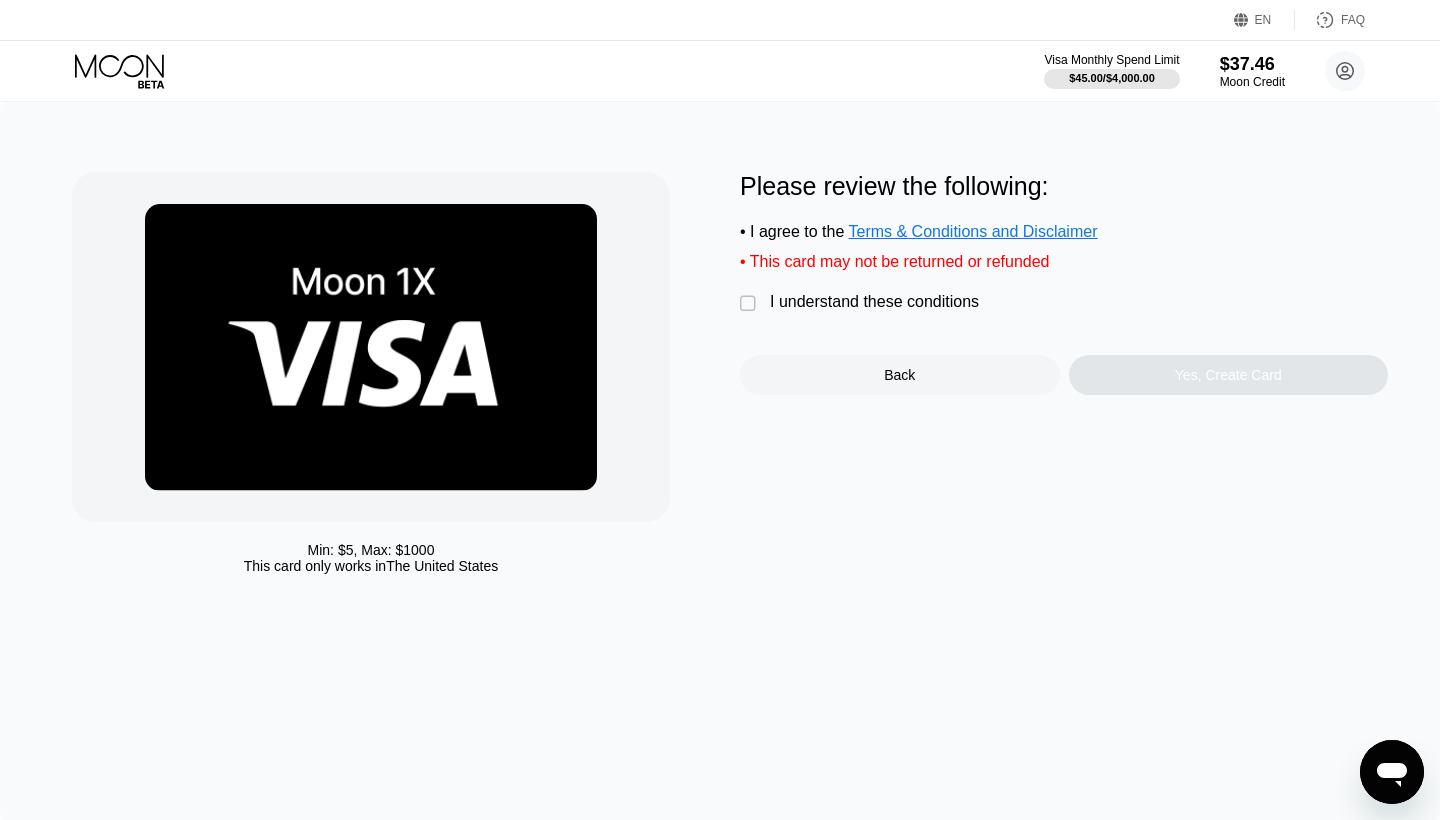 click on "" at bounding box center (750, 304) 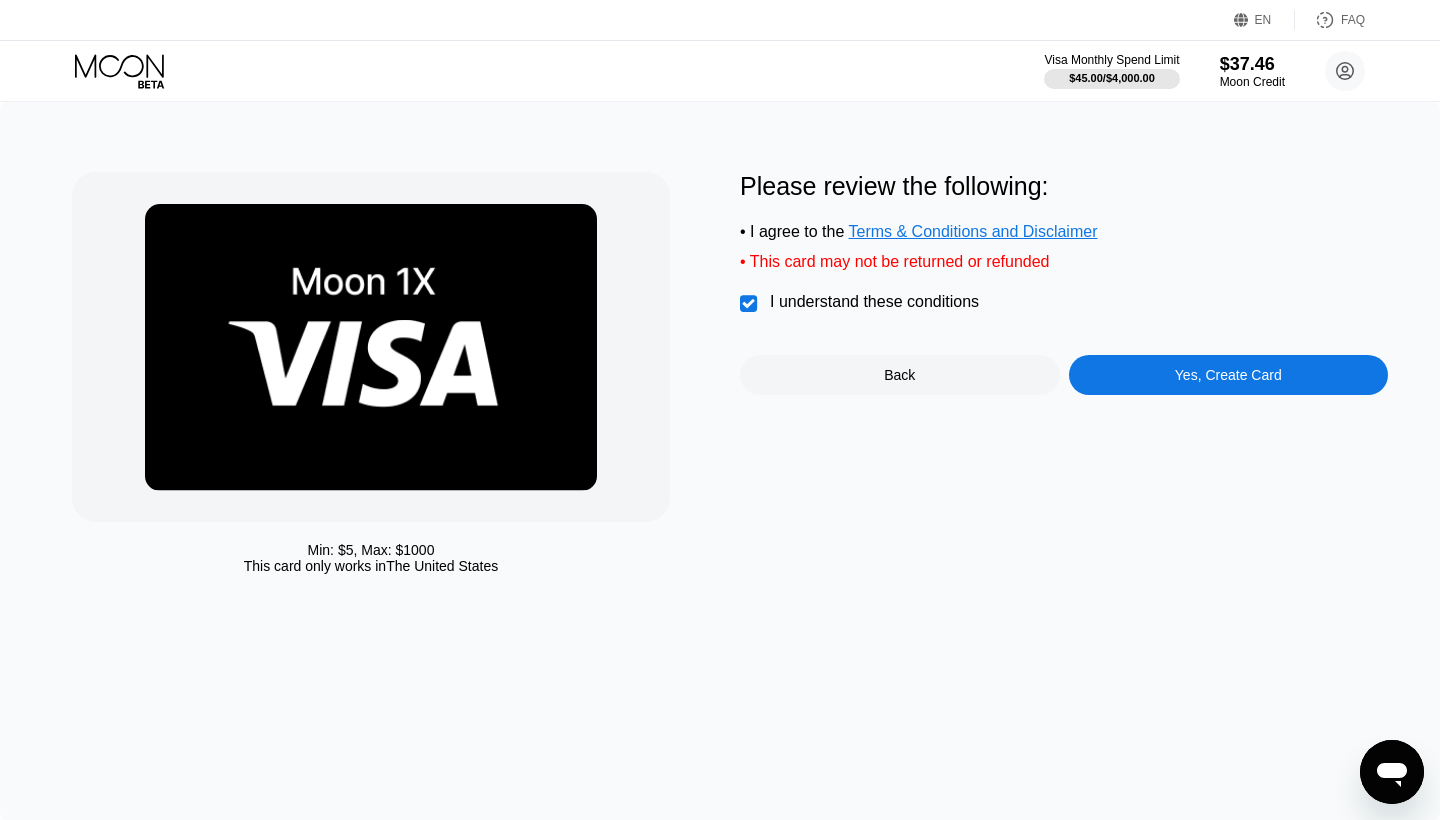 click on "Yes, Create Card" at bounding box center [1229, 375] 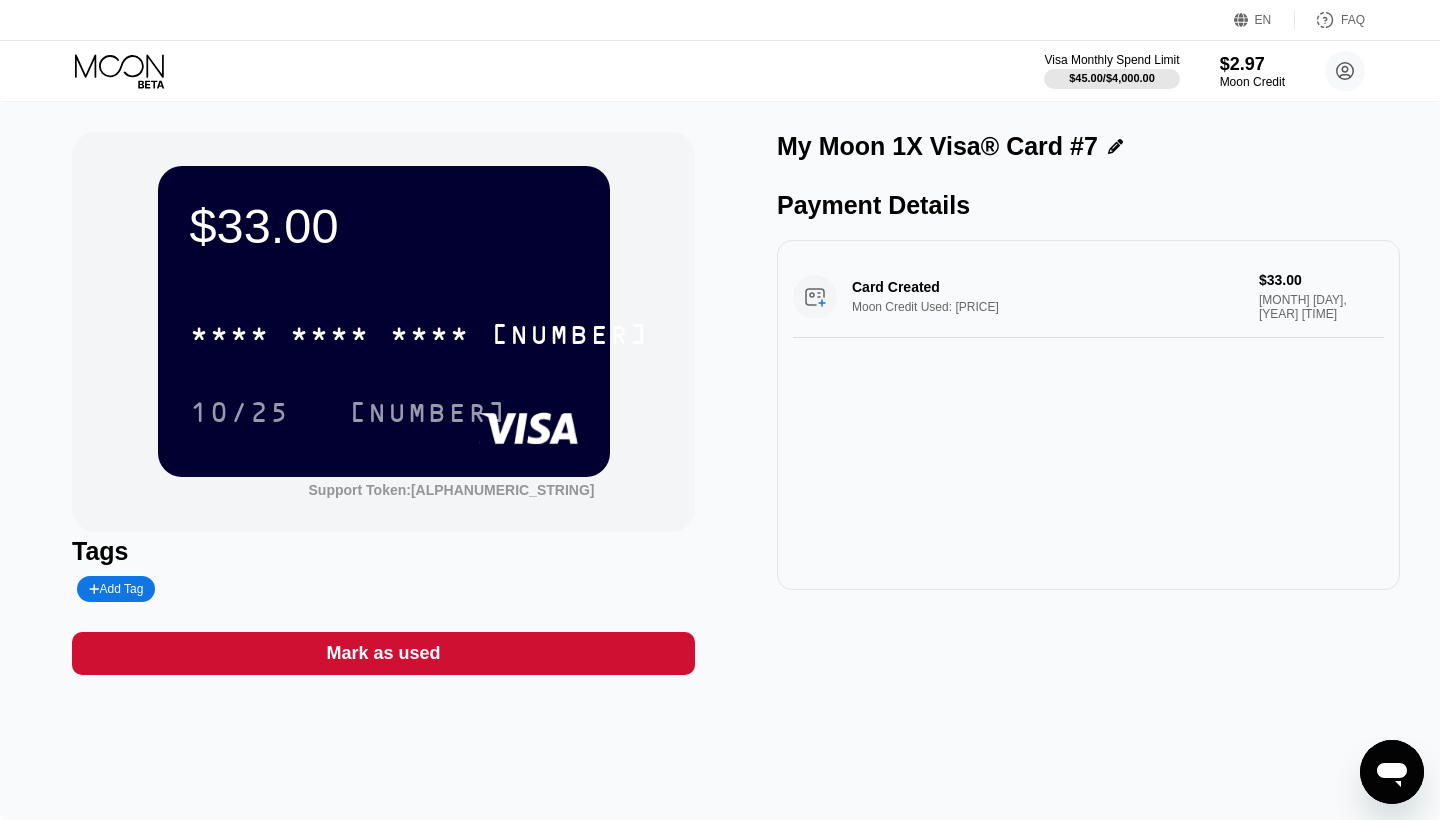 scroll, scrollTop: 0, scrollLeft: 0, axis: both 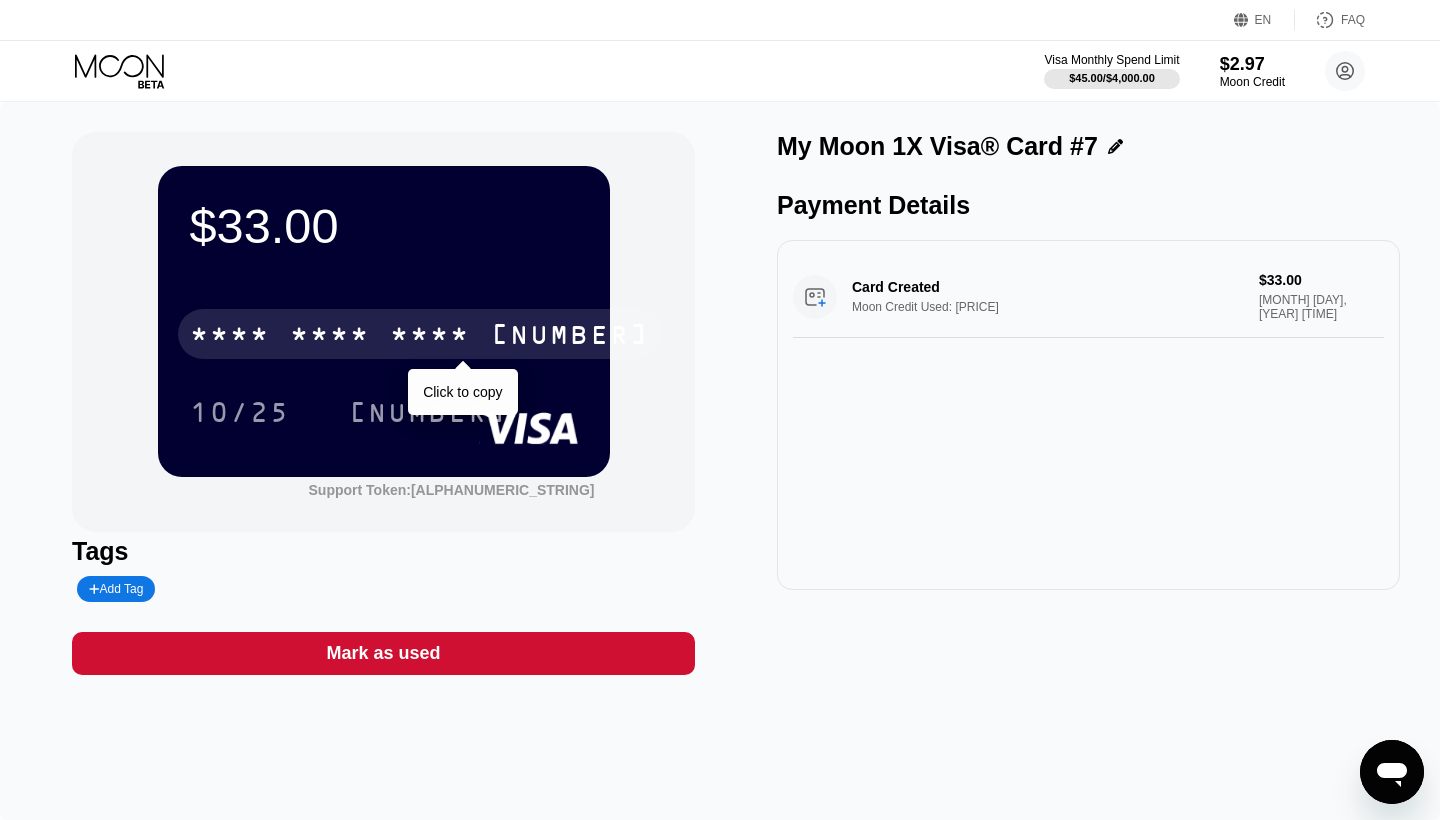 click on "* * * * * * * * * * * * 1639" at bounding box center [420, 334] 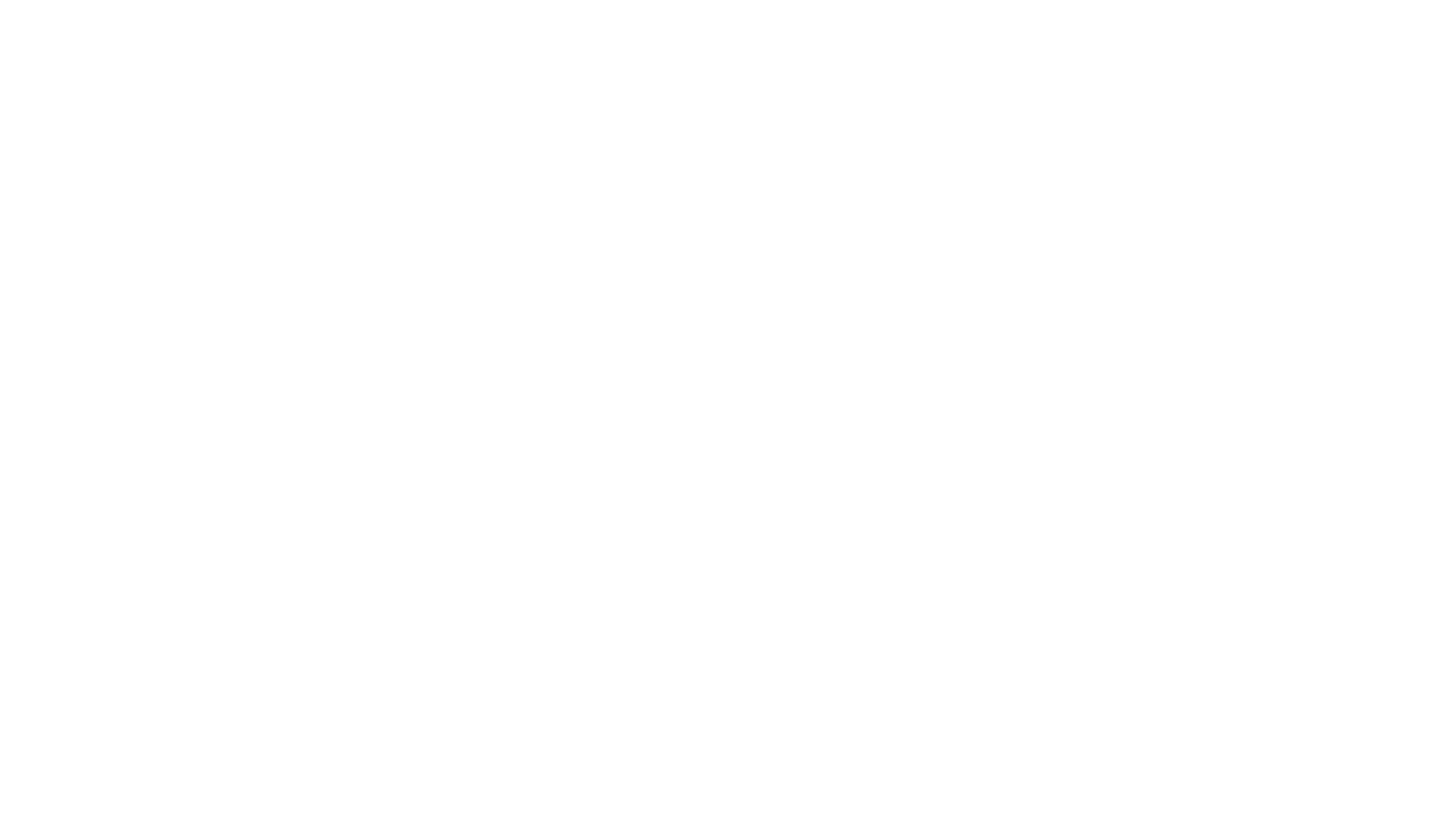 scroll, scrollTop: 0, scrollLeft: 0, axis: both 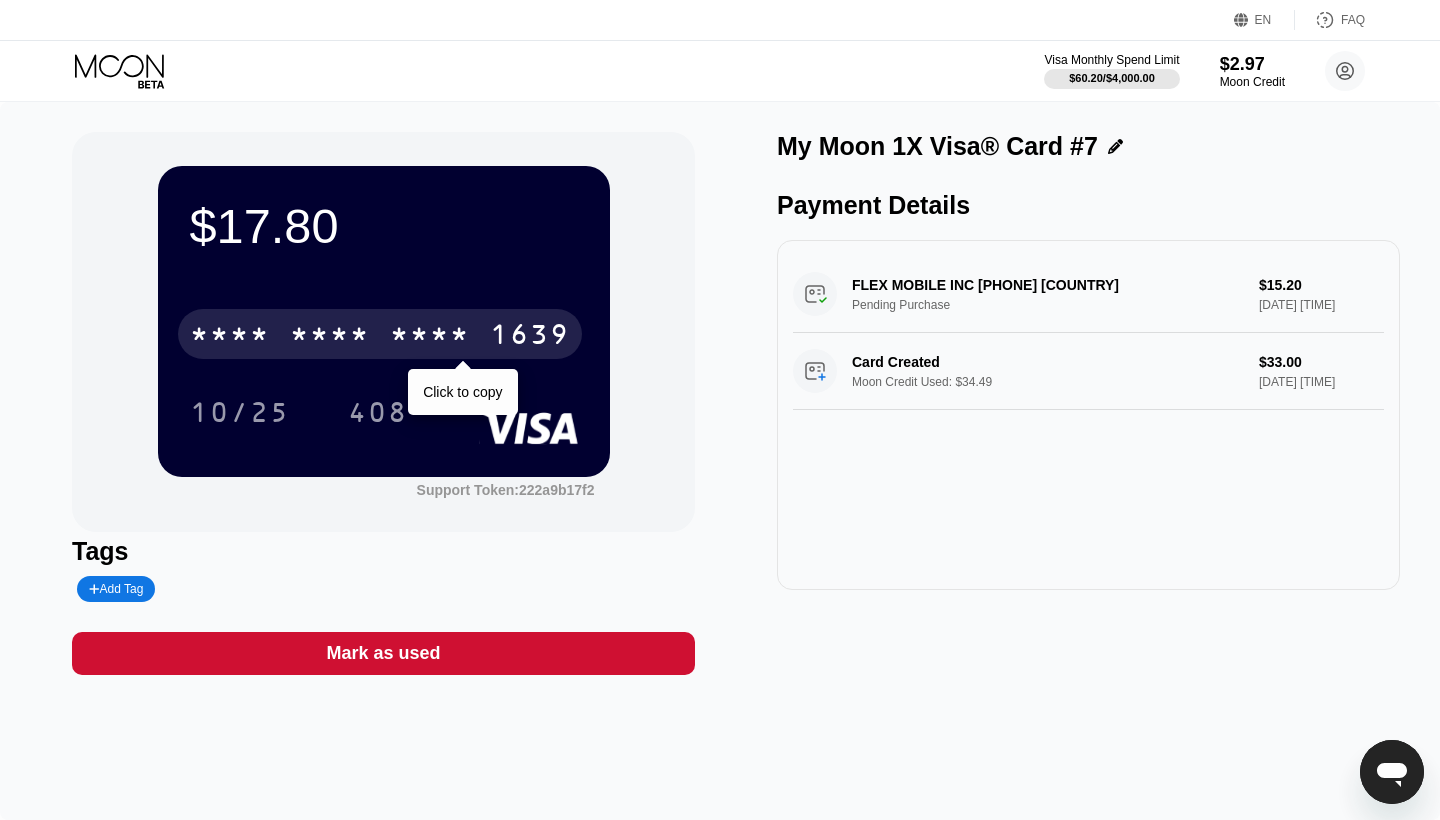 click on "1639" at bounding box center (530, 337) 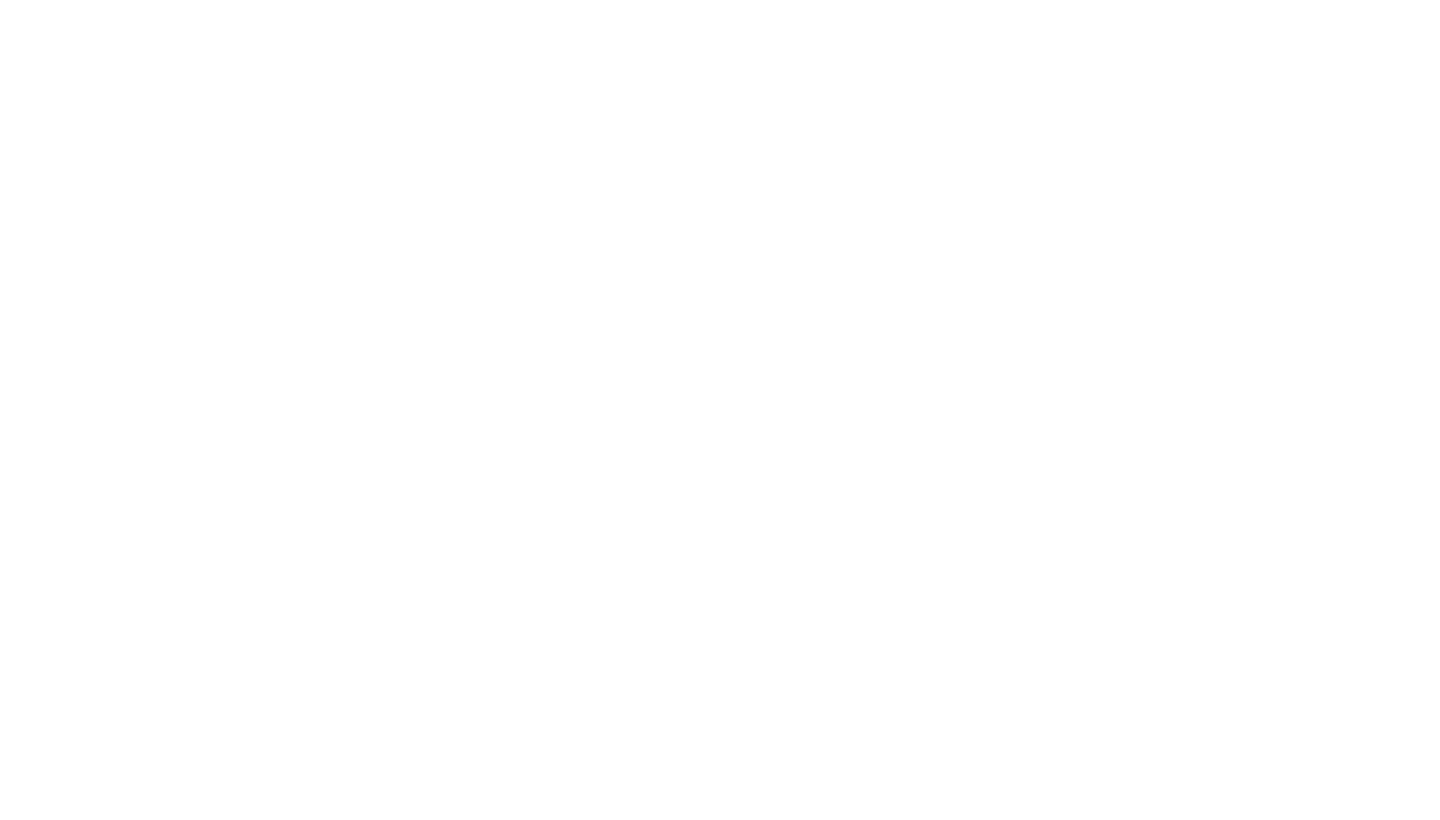 scroll, scrollTop: 0, scrollLeft: 0, axis: both 